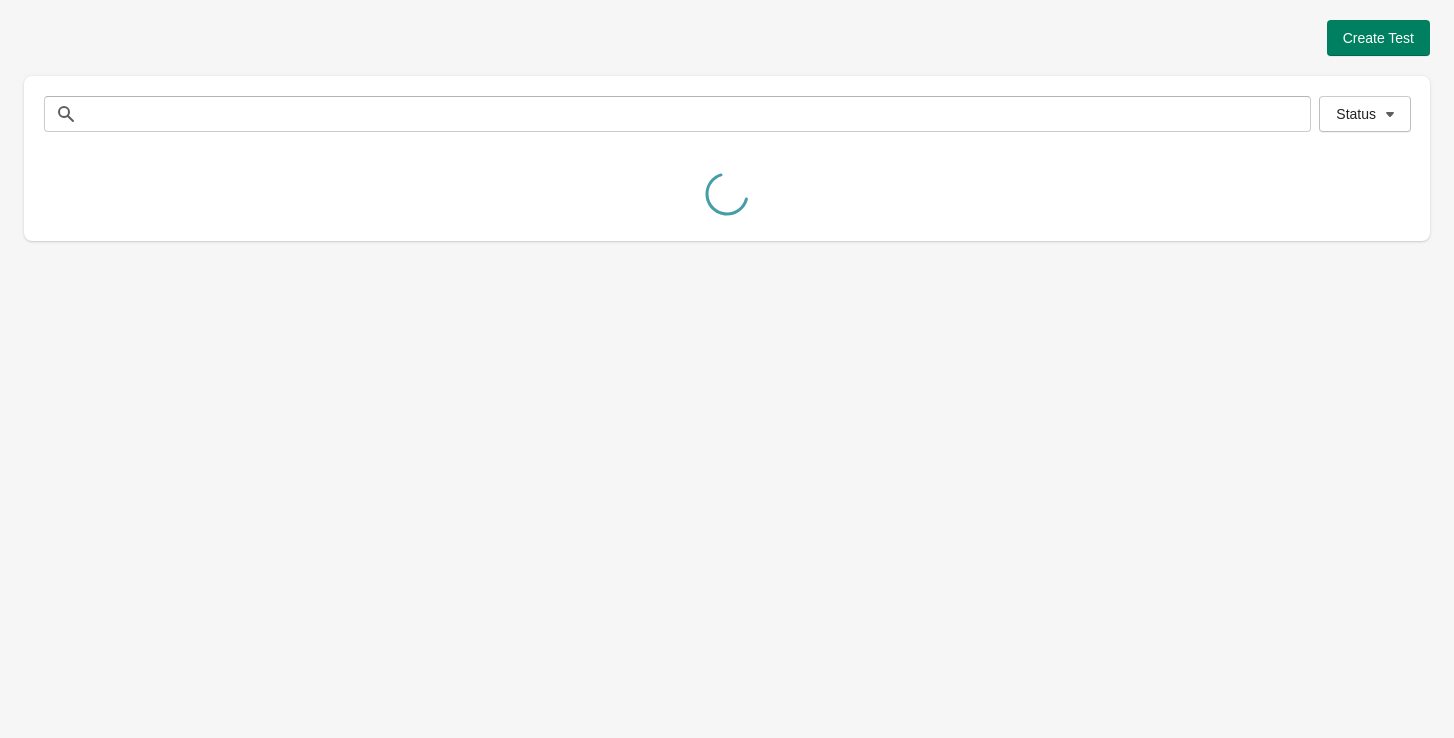 scroll, scrollTop: 0, scrollLeft: 0, axis: both 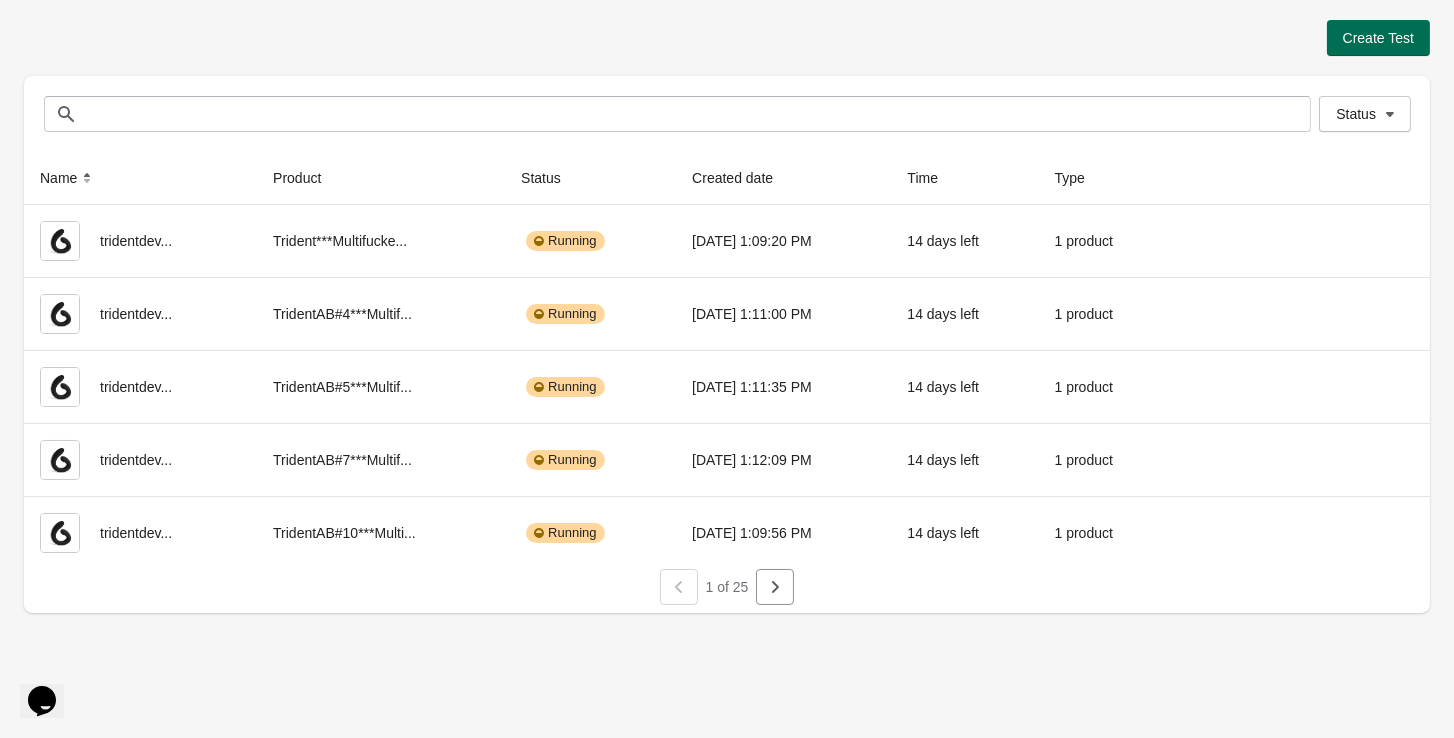 click on "Create Test" at bounding box center [1378, 38] 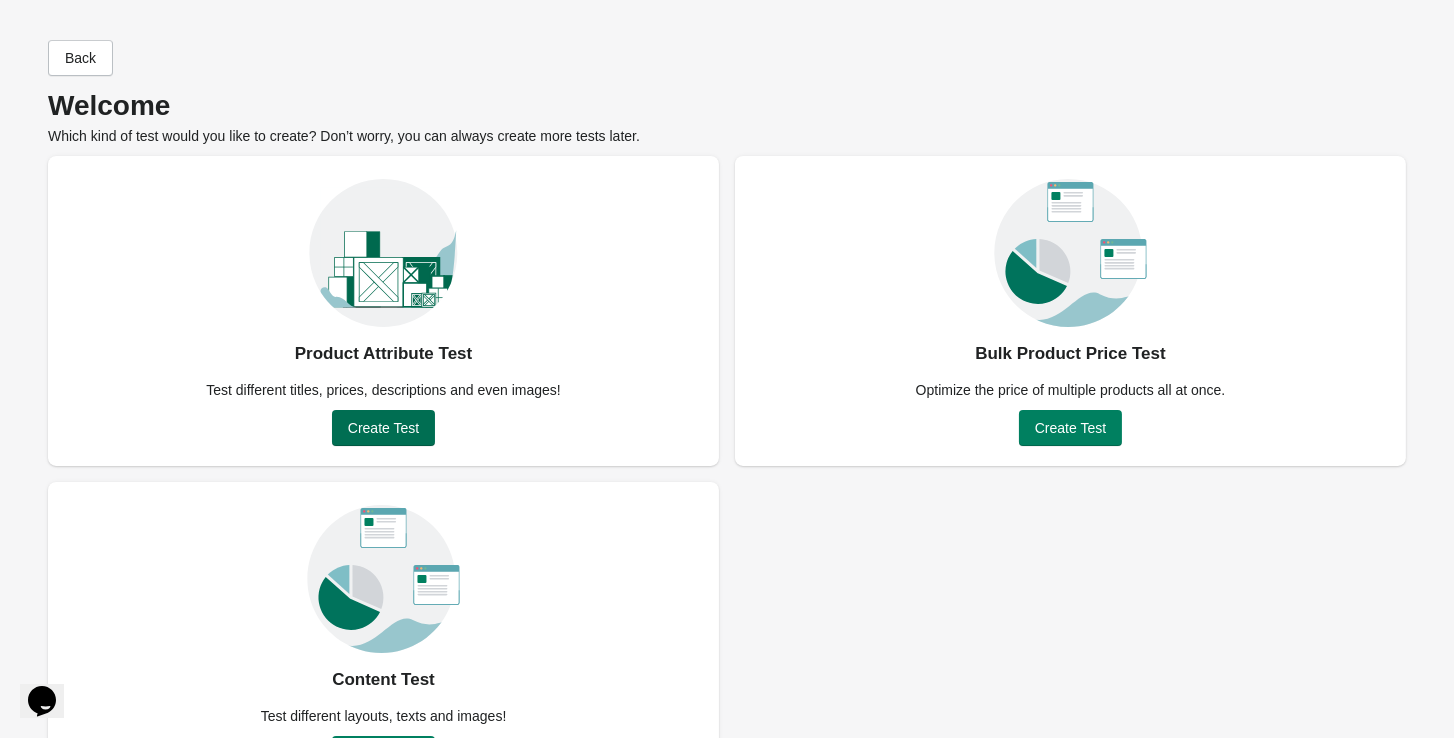 click on "Create Test" at bounding box center (383, 428) 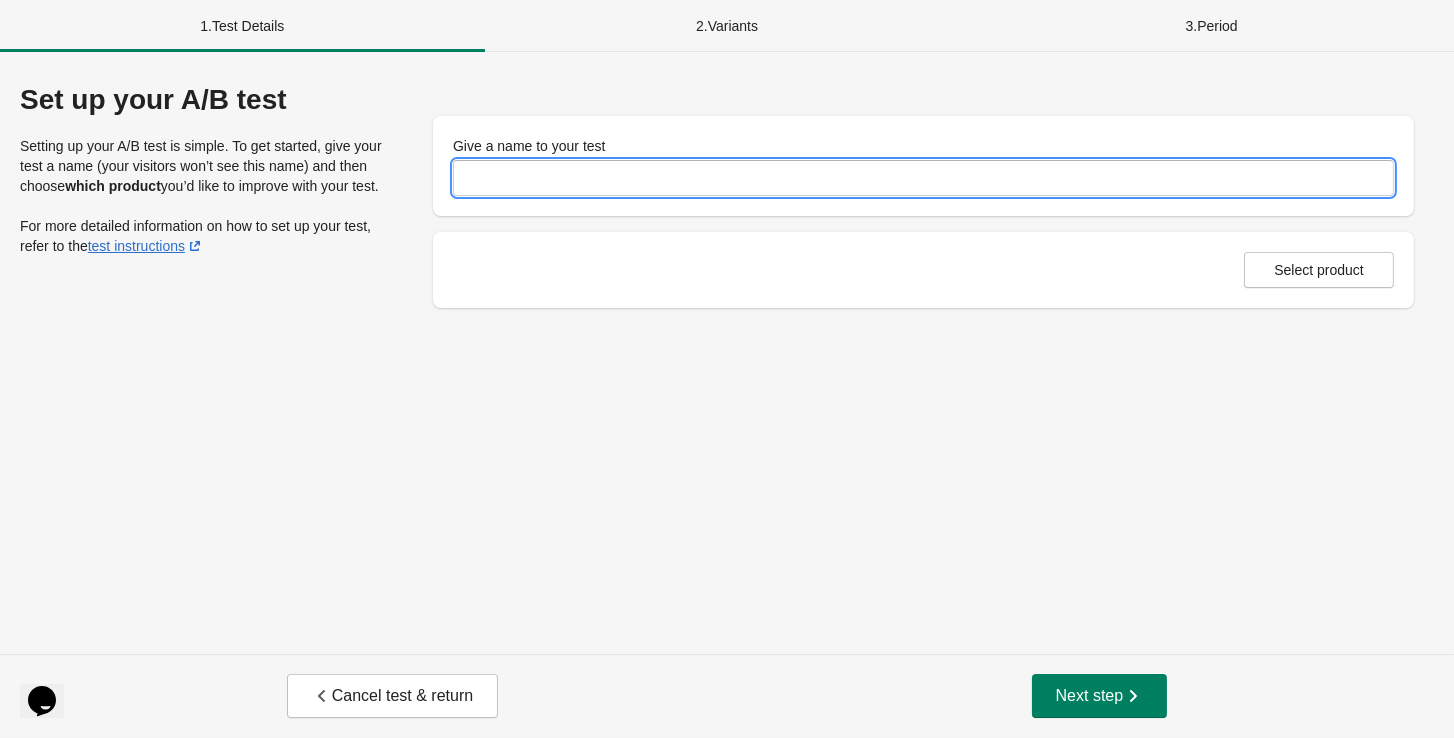 click on "Give a name to your test" at bounding box center [923, 178] 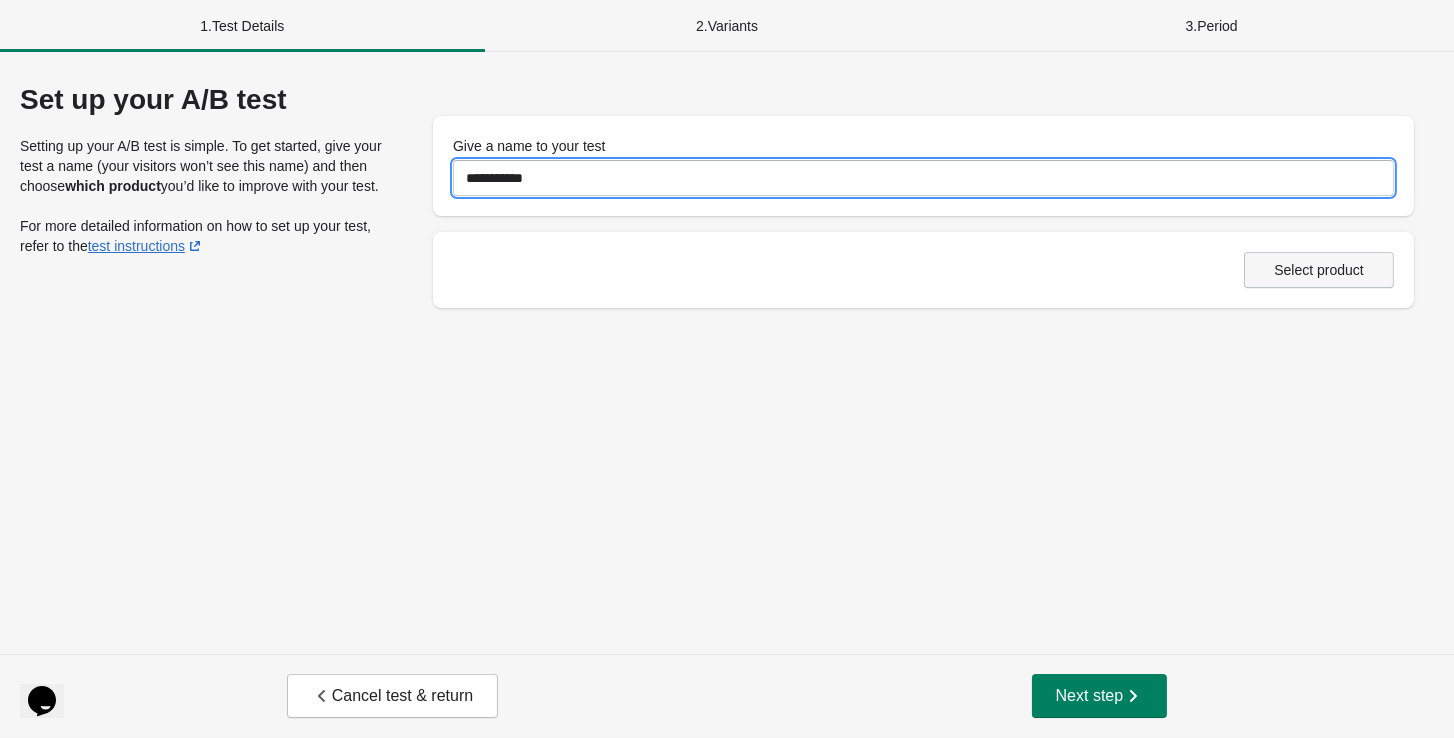 type on "**********" 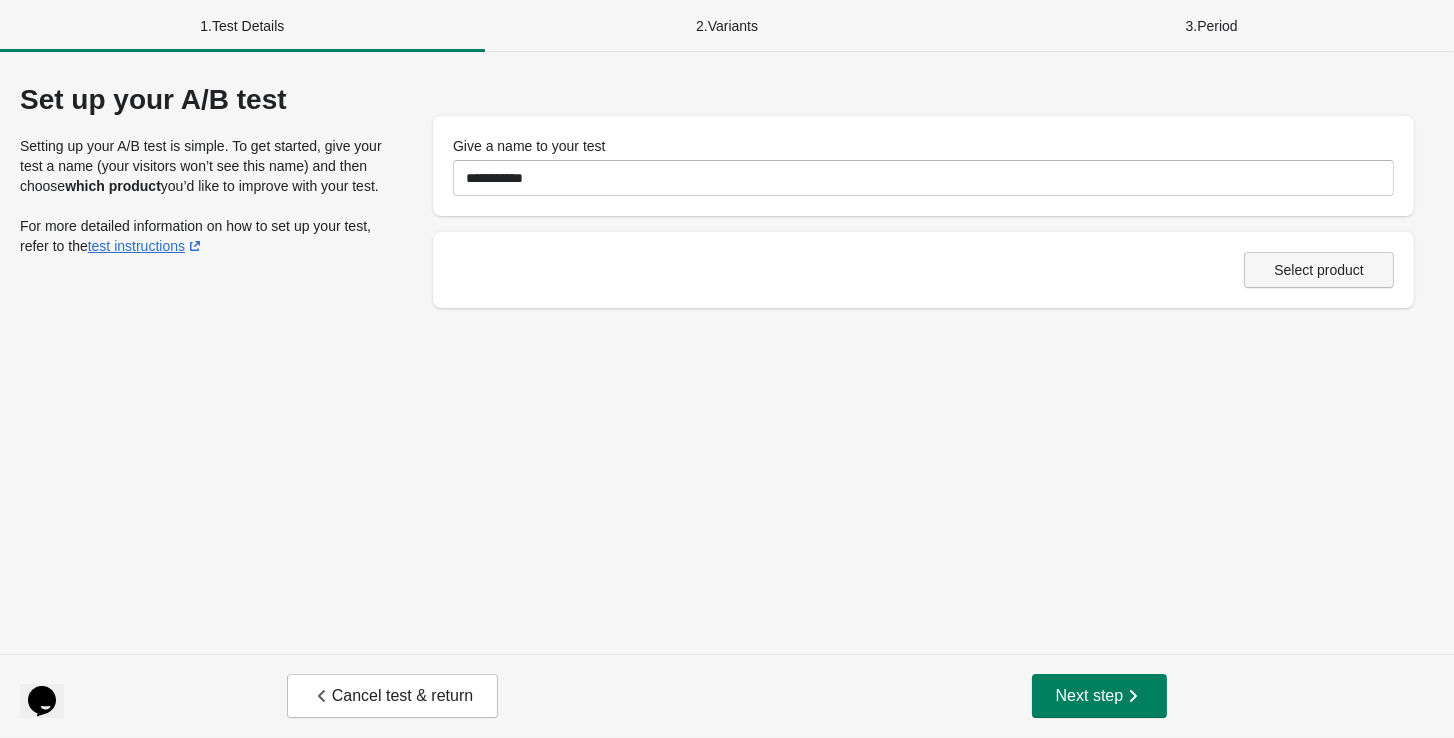 click on "Select product" at bounding box center [1319, 270] 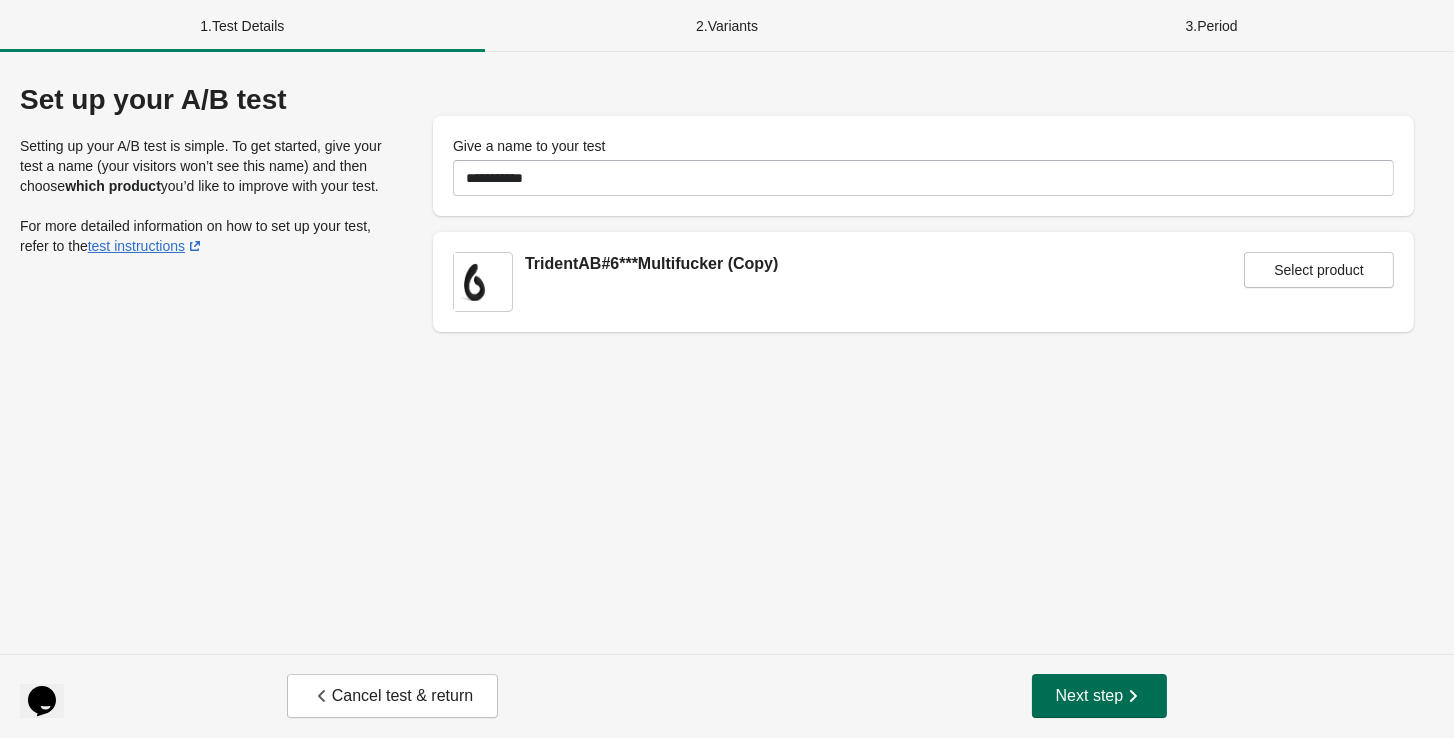 click 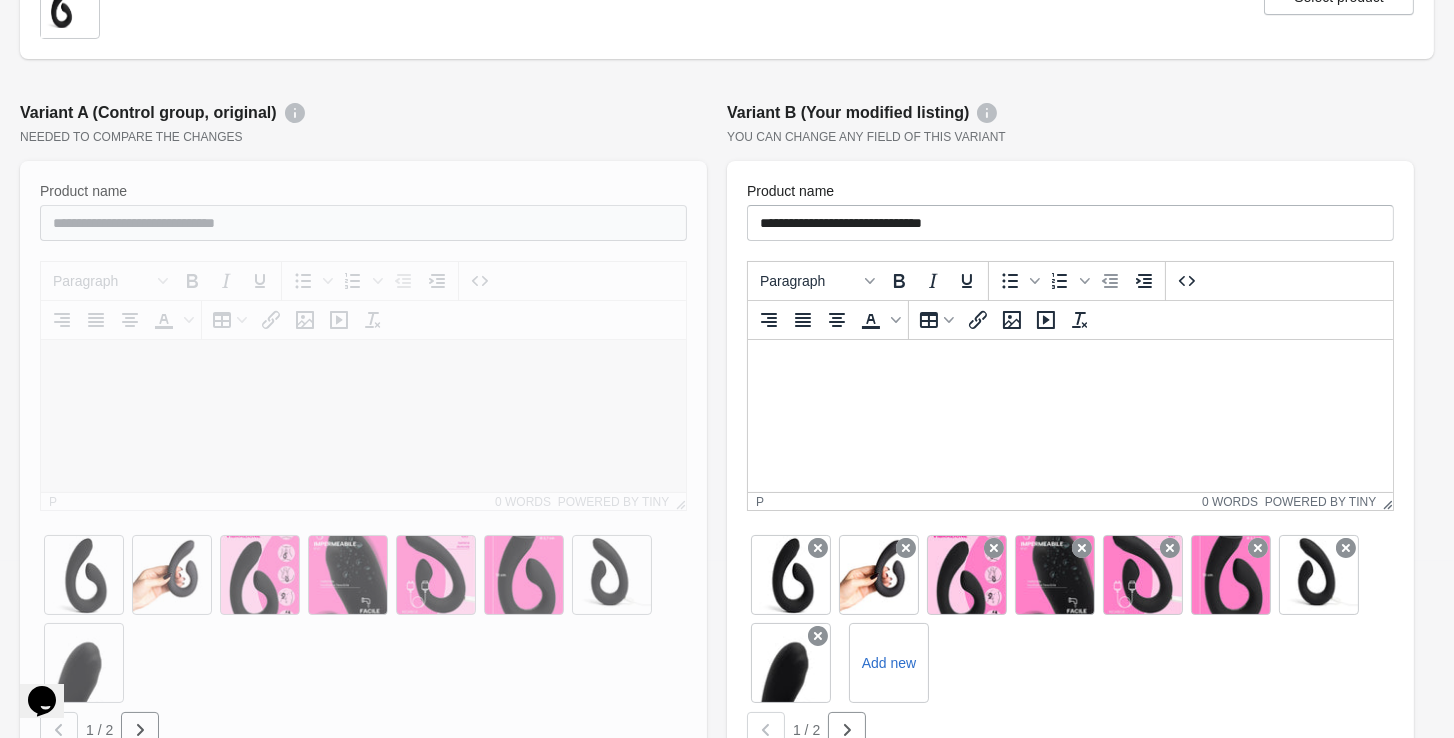 scroll, scrollTop: 262, scrollLeft: 0, axis: vertical 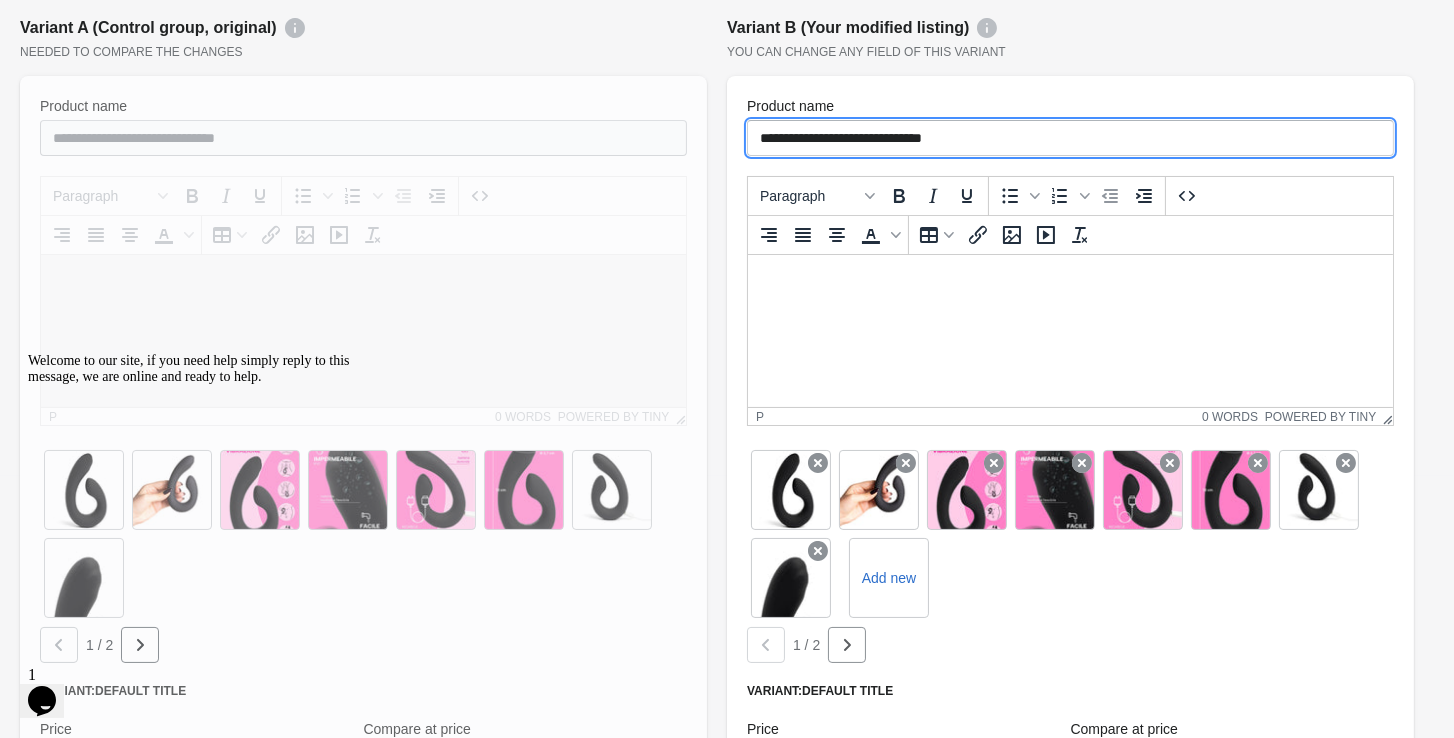 click on "**********" at bounding box center (1070, 138) 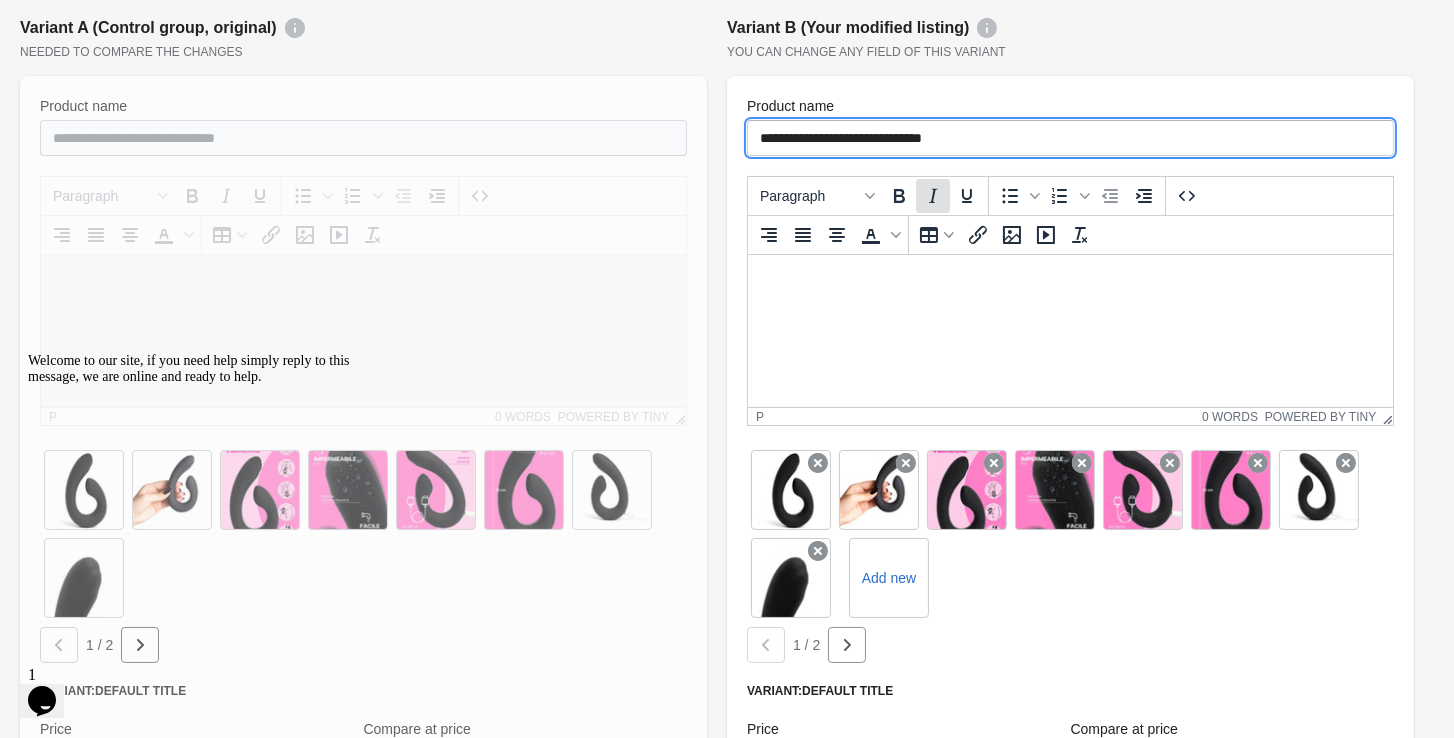 paste on "**********" 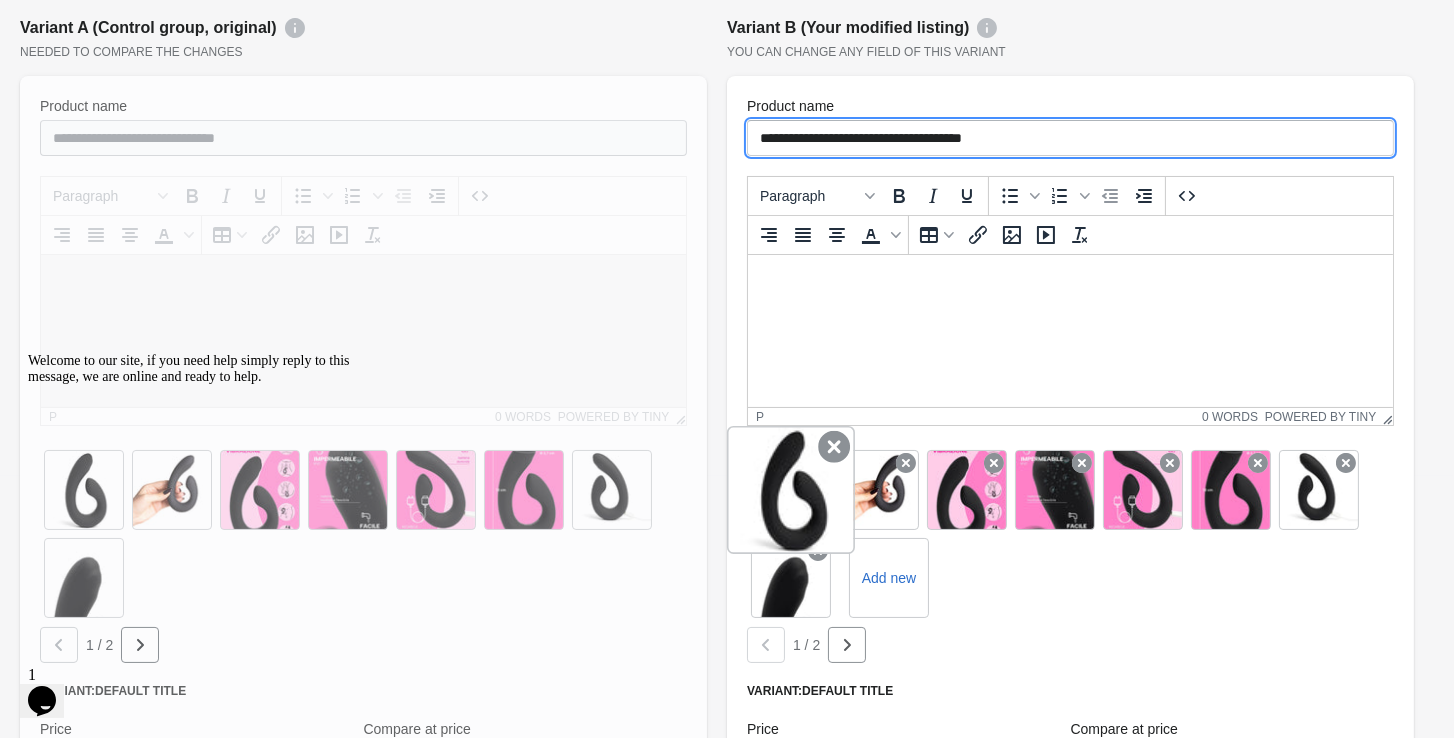 type on "**********" 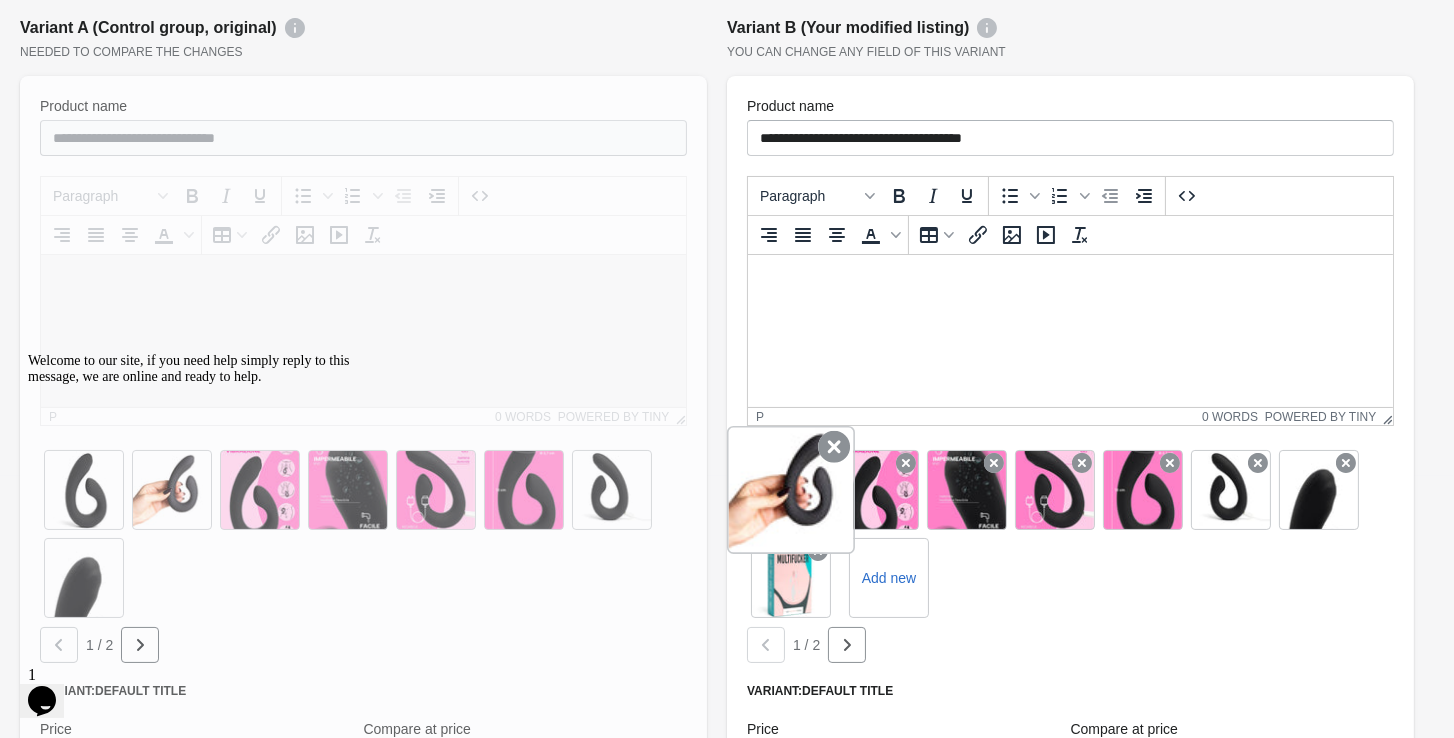 click 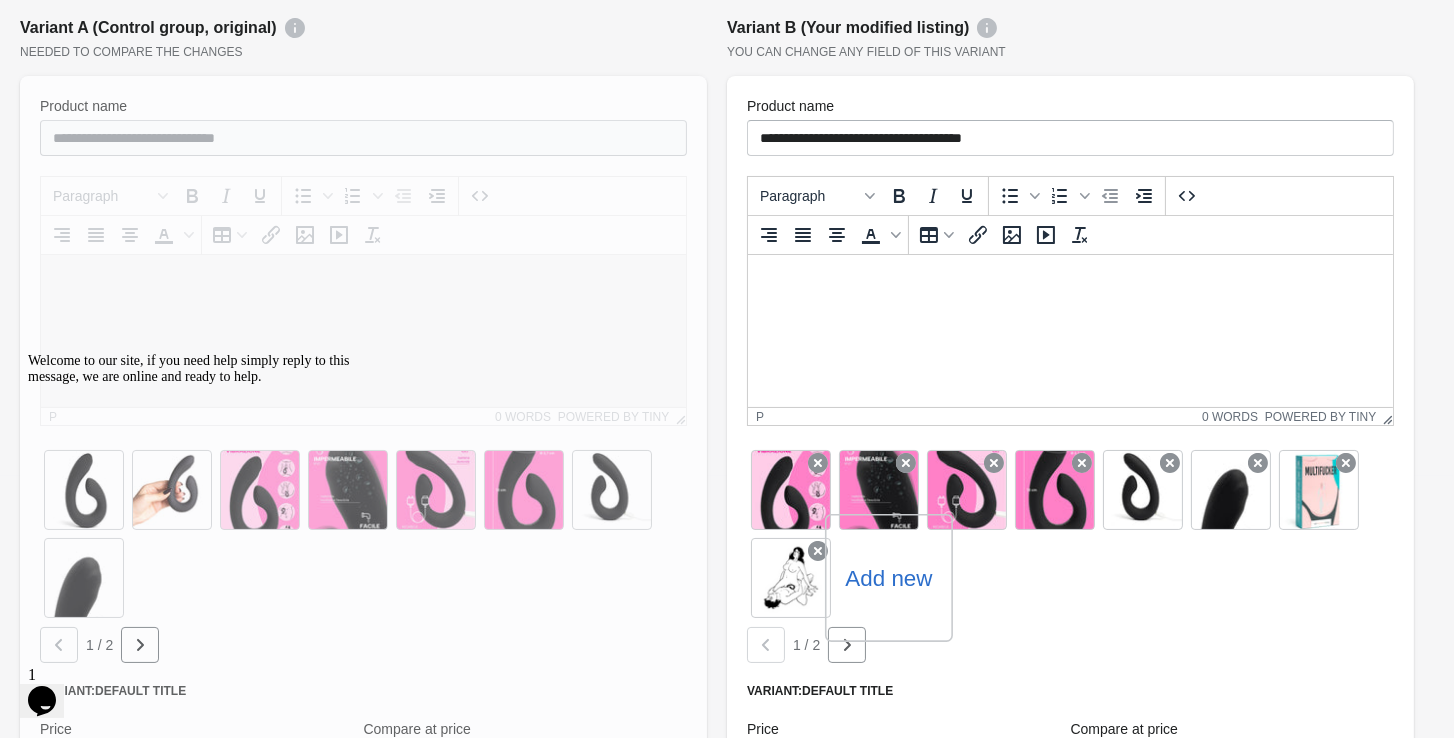 click on "Add new" at bounding box center [888, 578] 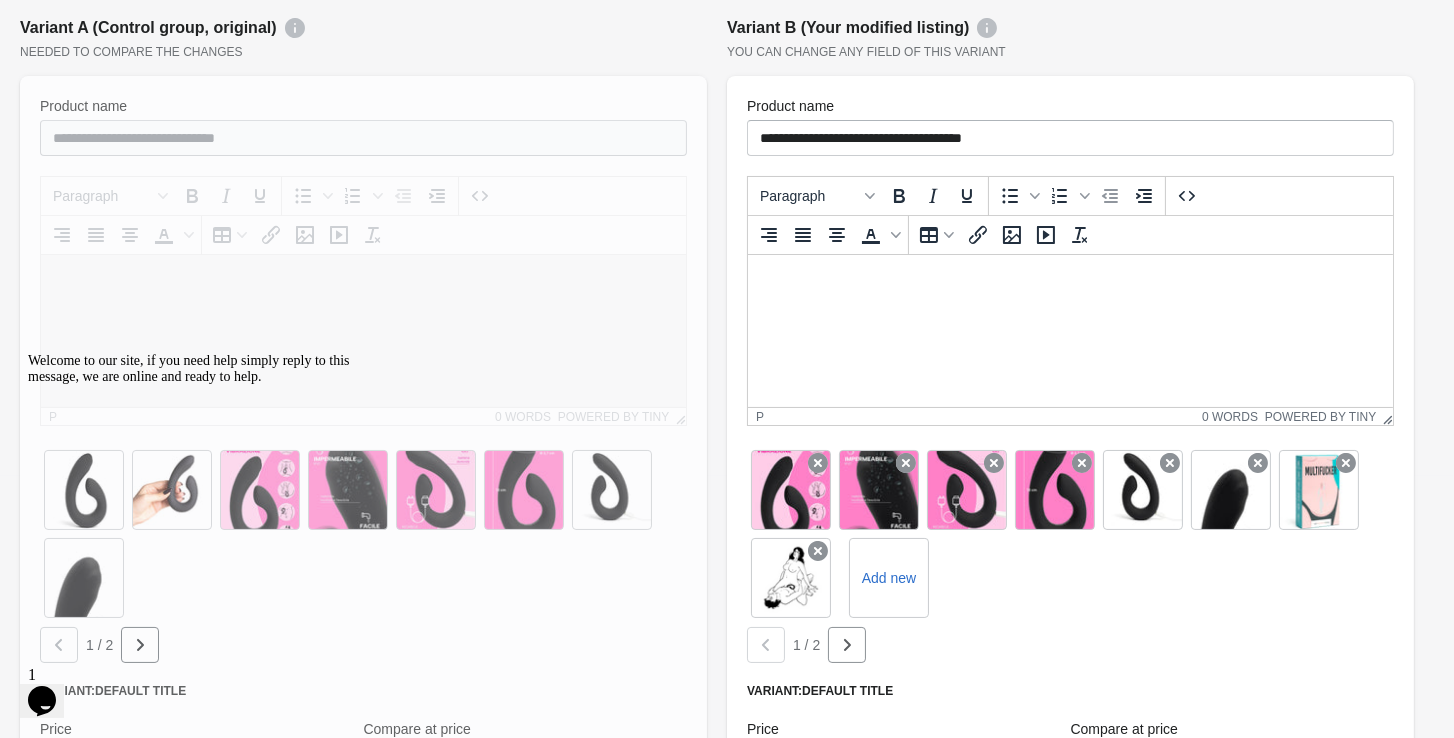 click on "Welcome to our site, if you need help simply reply to this message, we are online and ready to help." at bounding box center [208, 368] 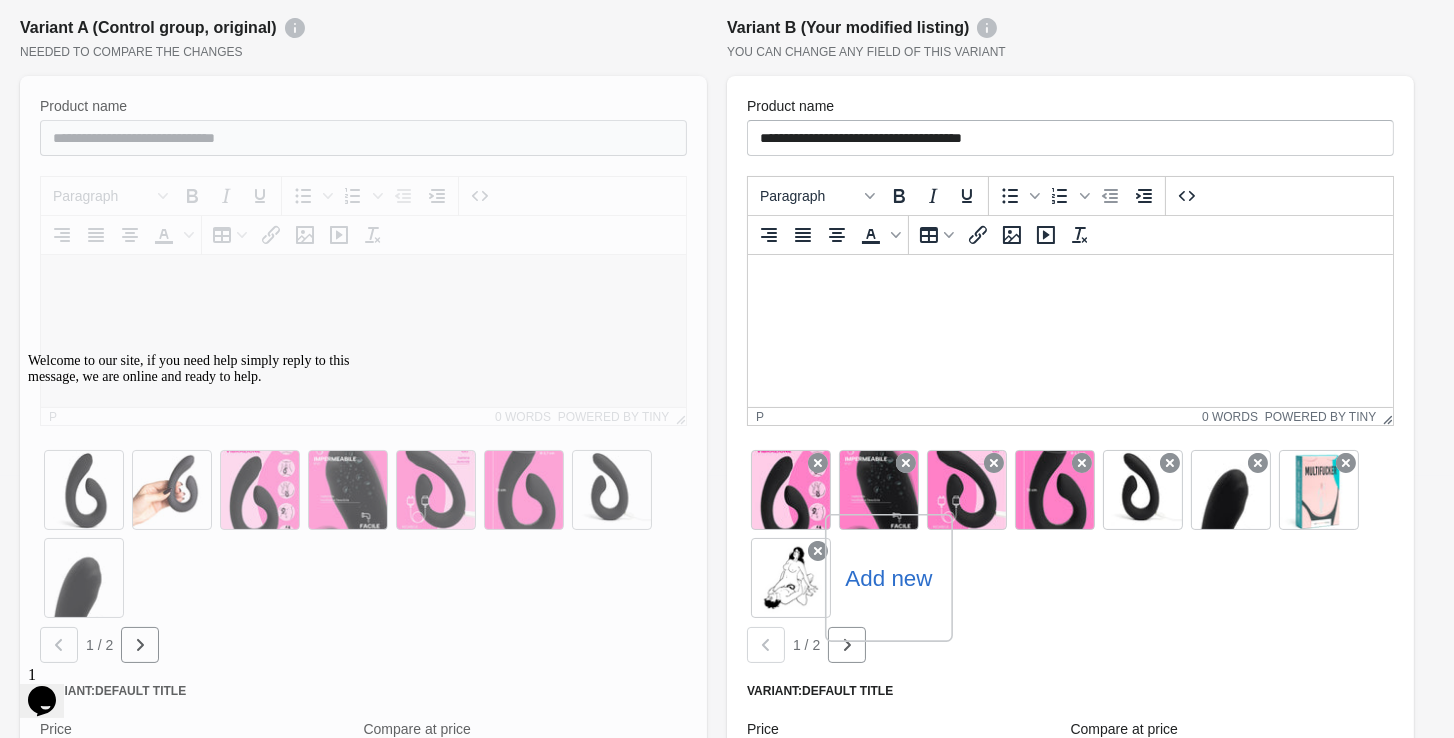 click on "Add new" at bounding box center [888, 578] 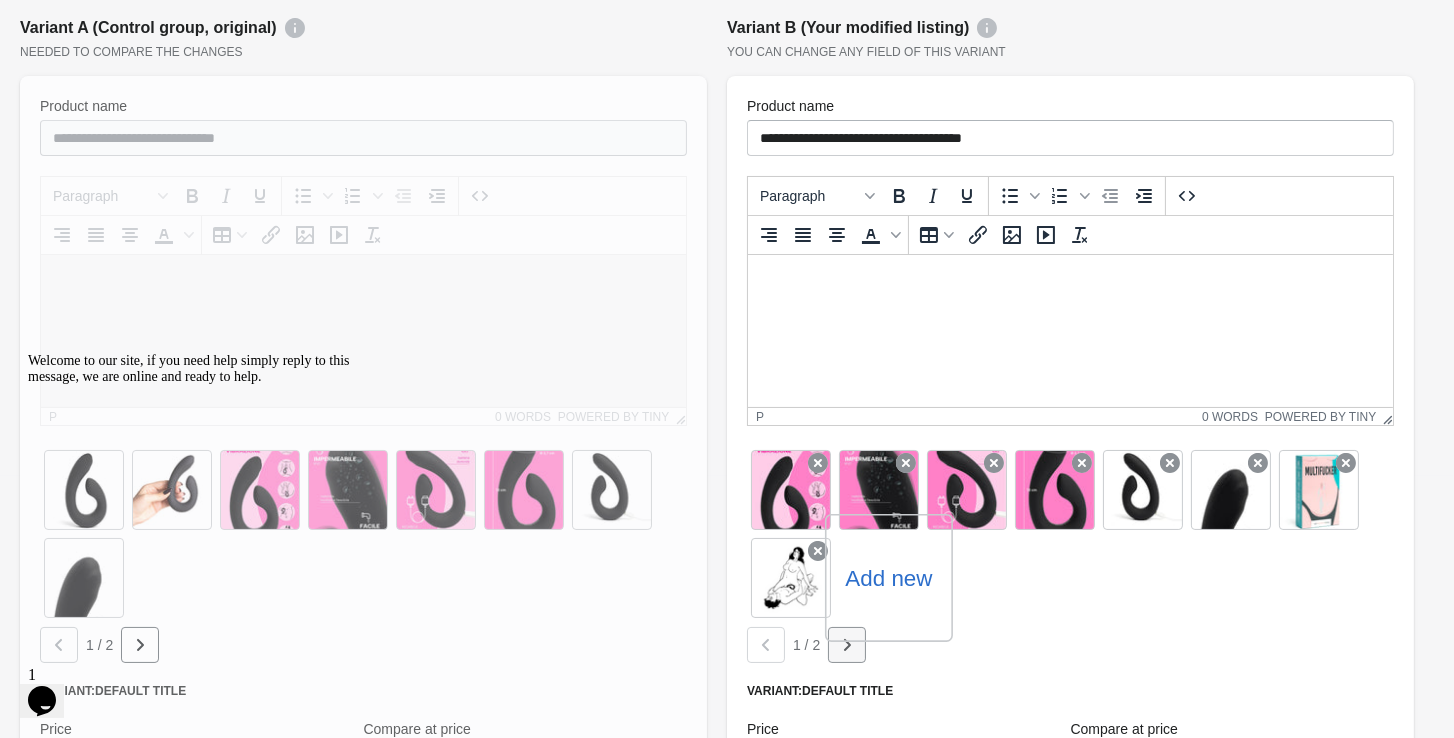 click 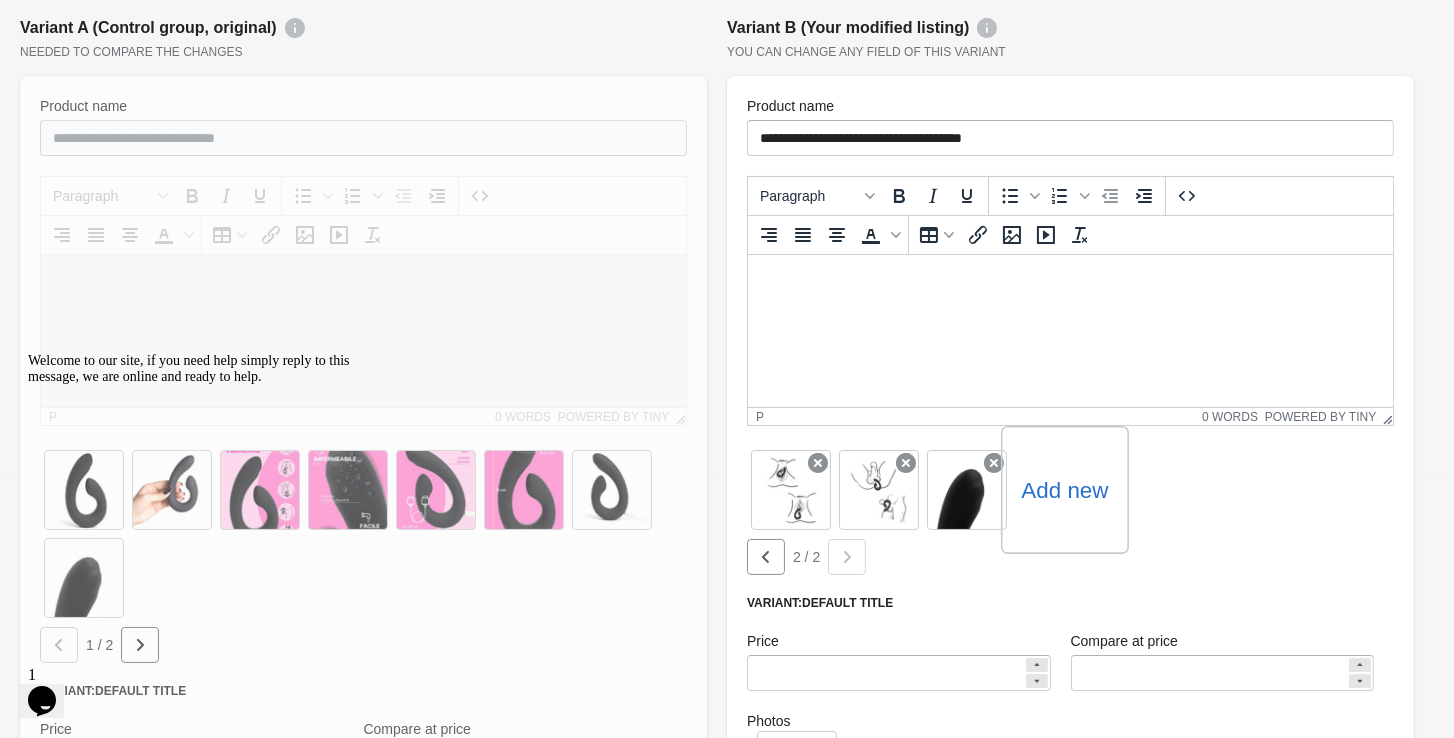 click on "Add new" at bounding box center (1064, 490) 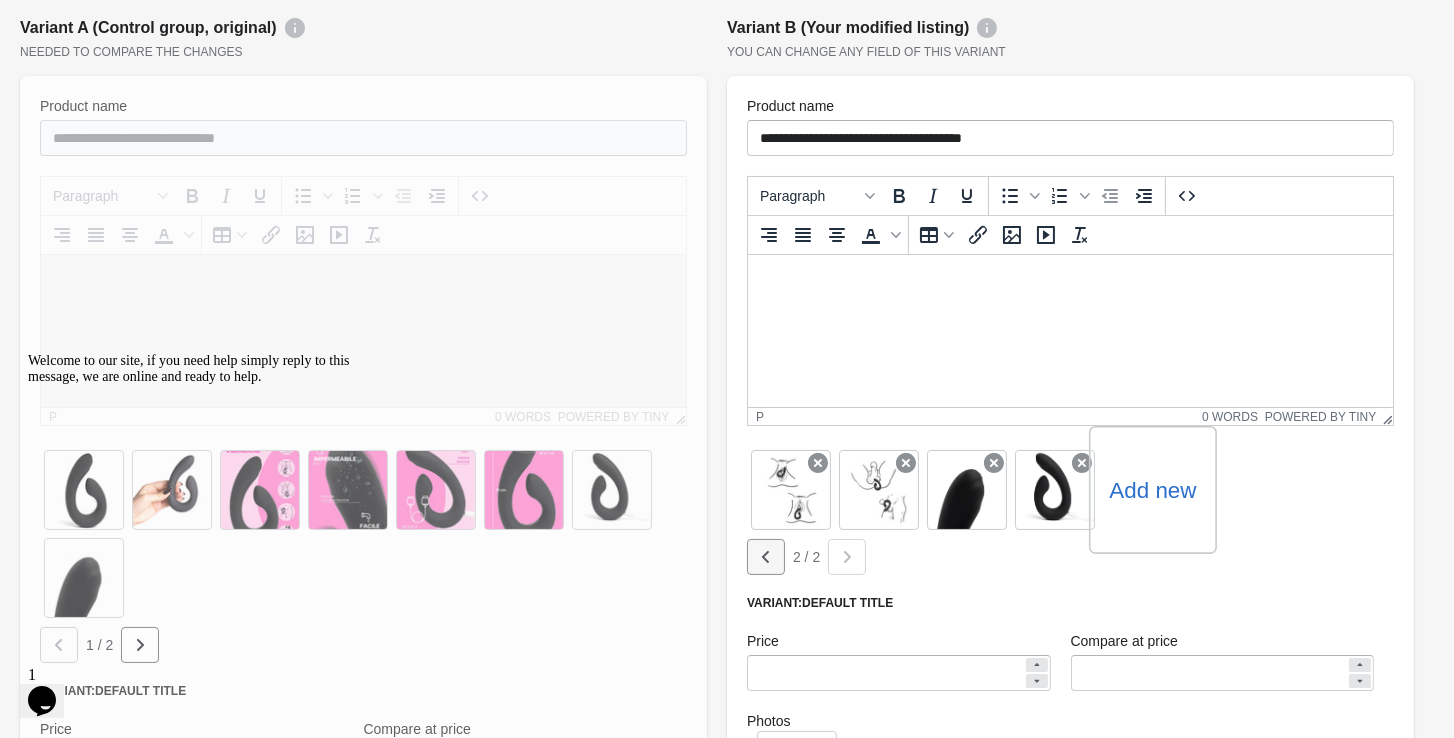 click 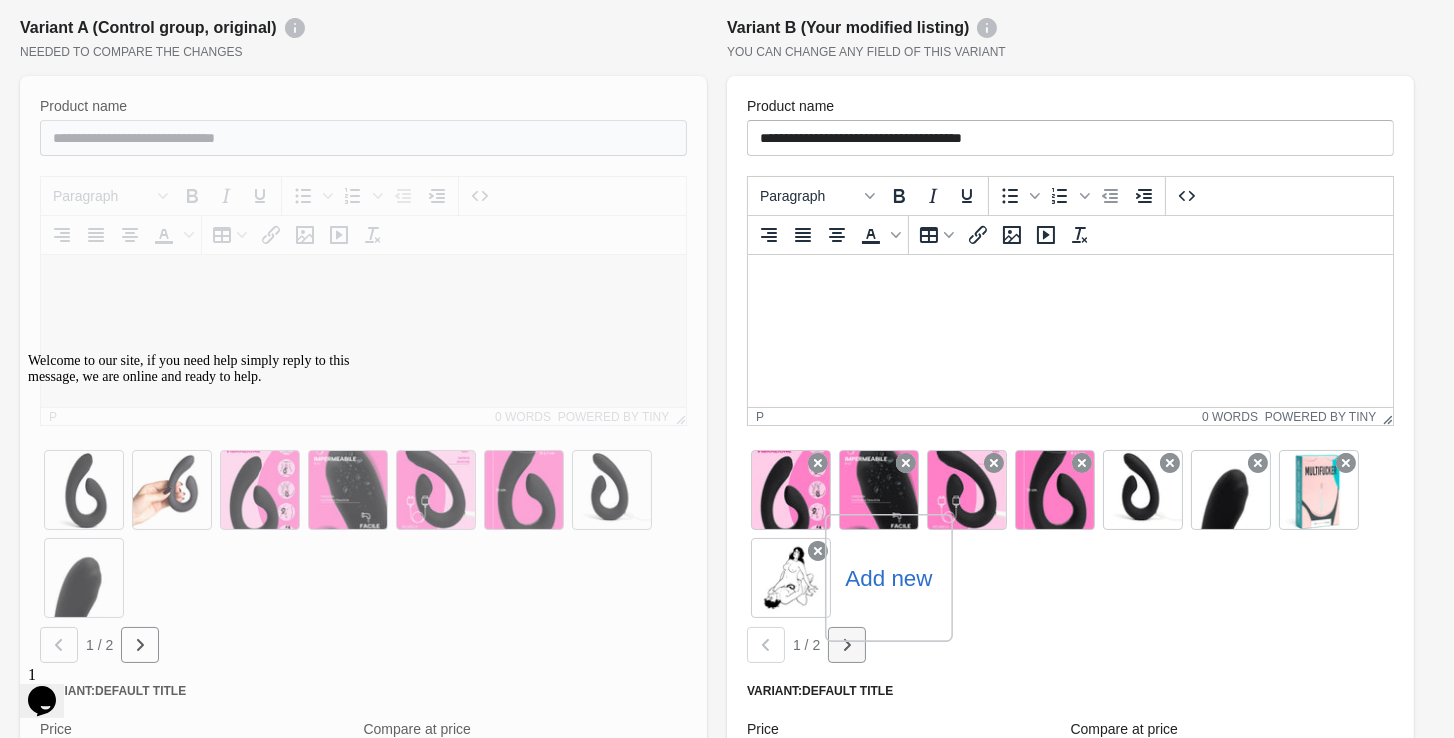 click 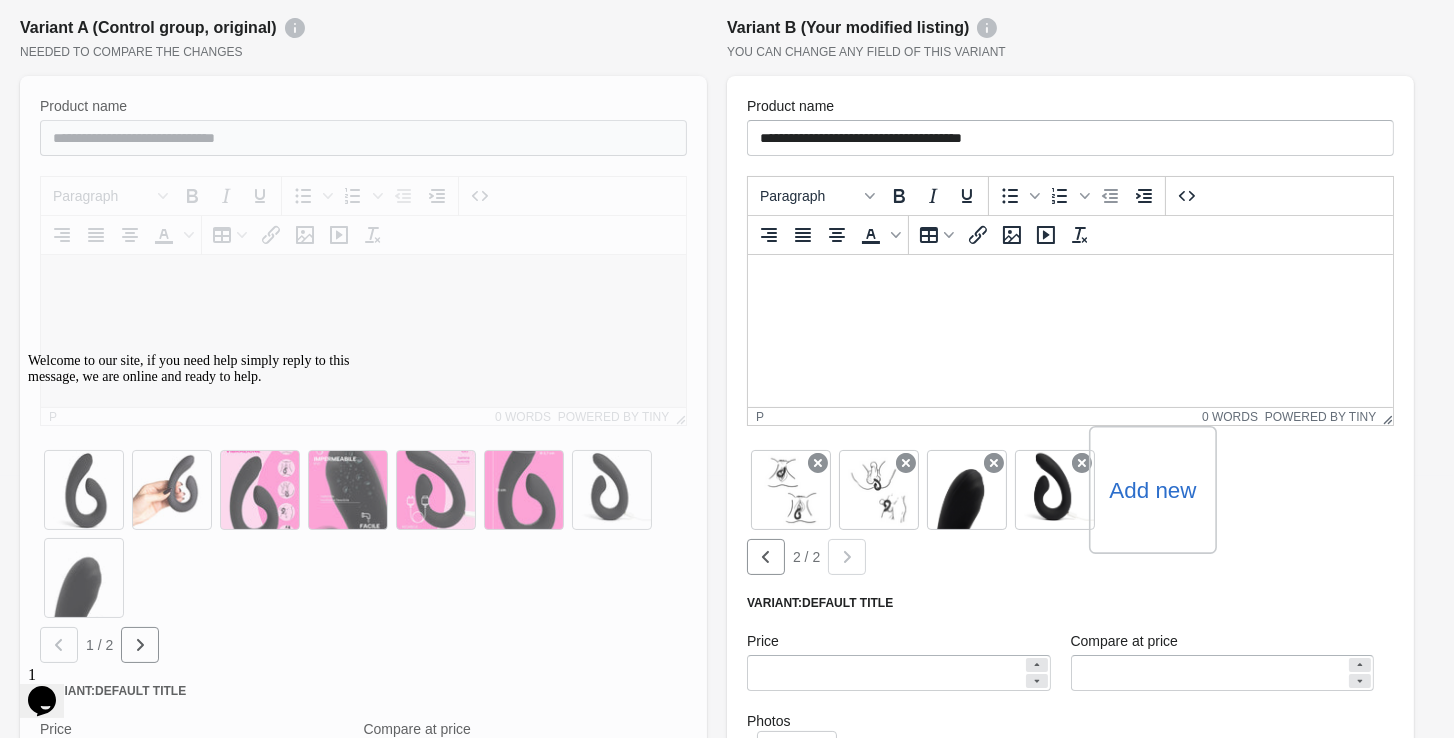 click at bounding box center [28, 352] 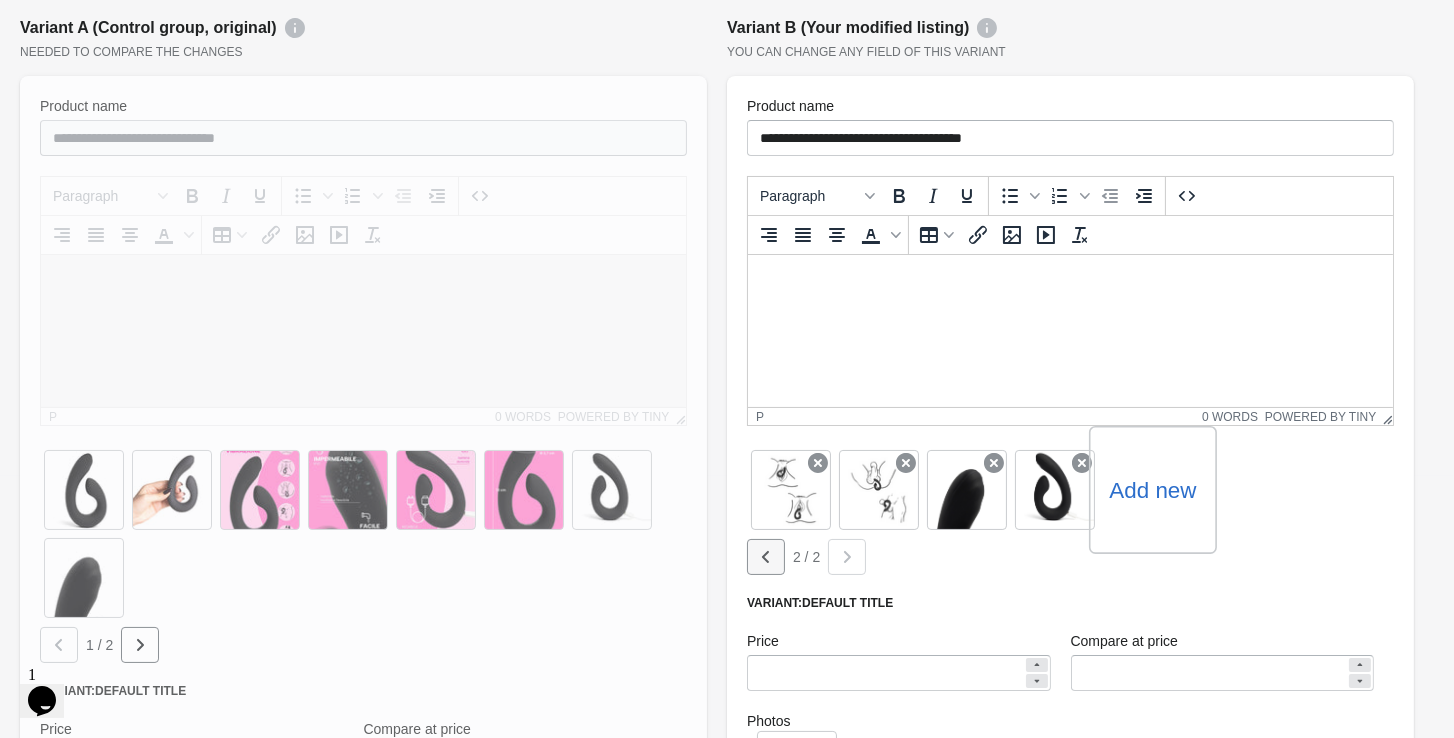 click 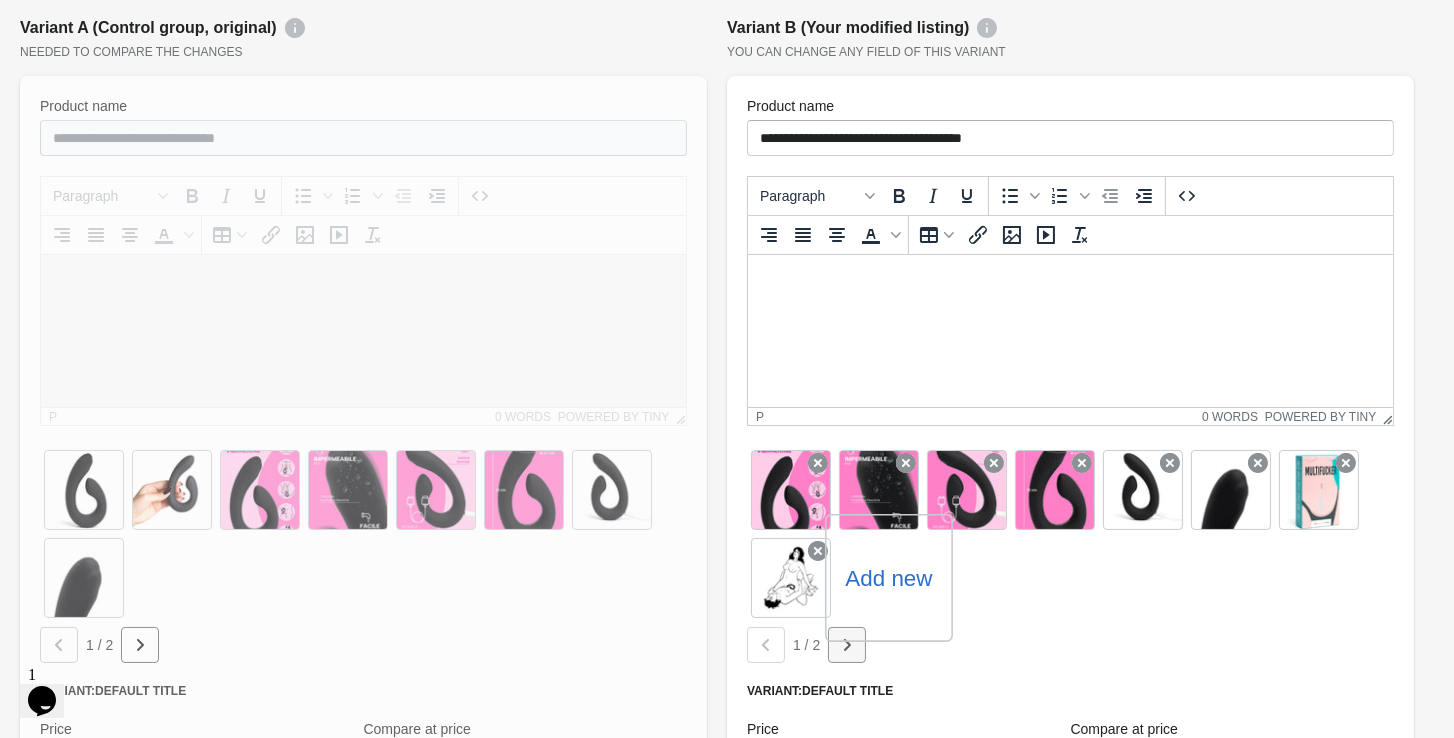 click 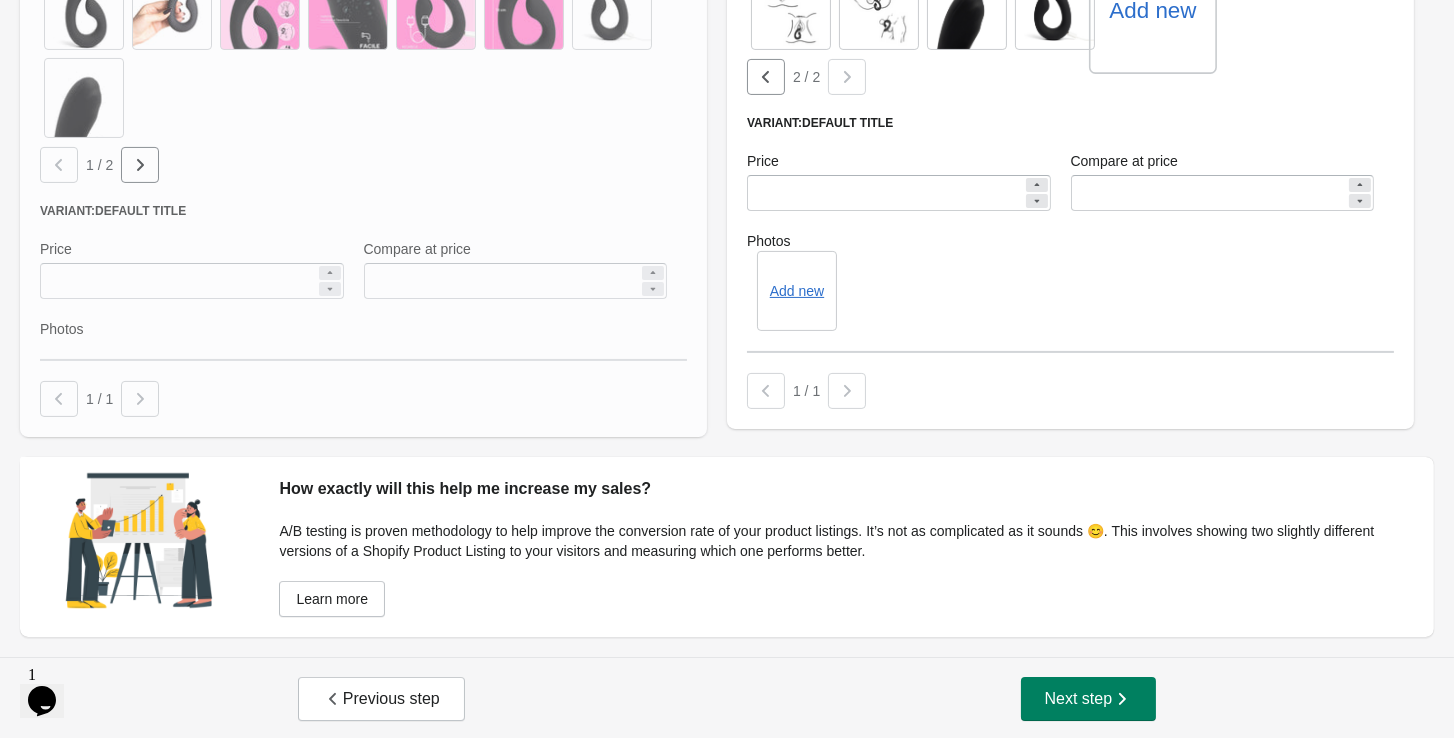 scroll, scrollTop: 741, scrollLeft: 0, axis: vertical 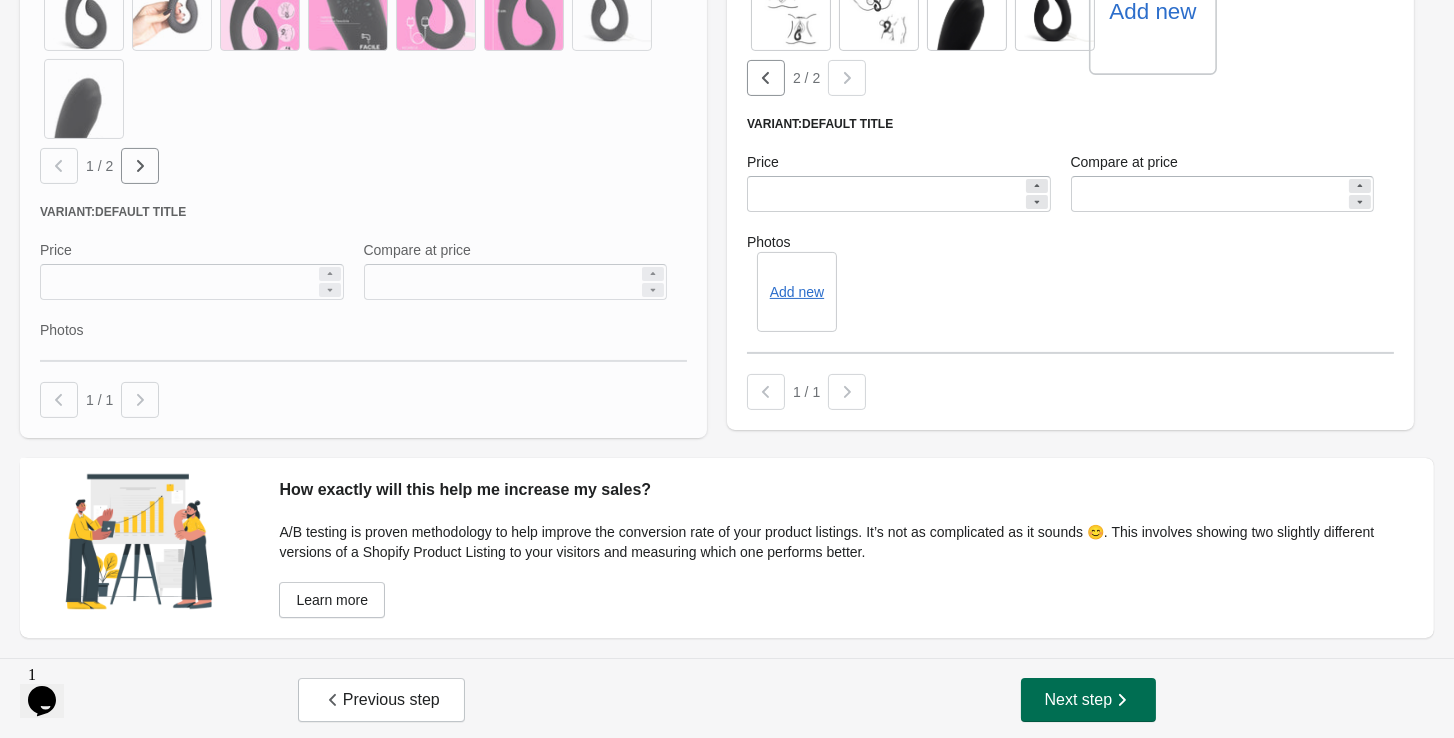 click on "Next step" at bounding box center (1089, 700) 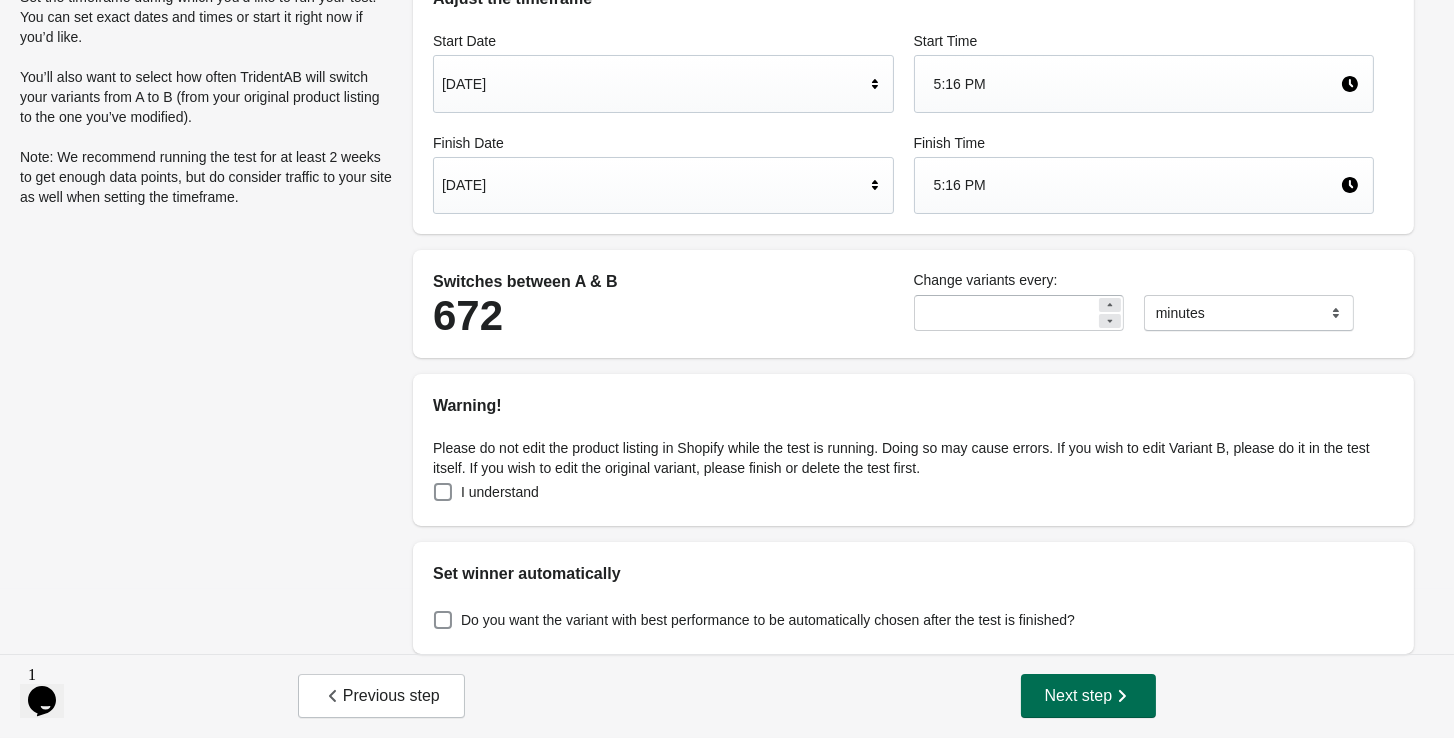 scroll, scrollTop: 0, scrollLeft: 0, axis: both 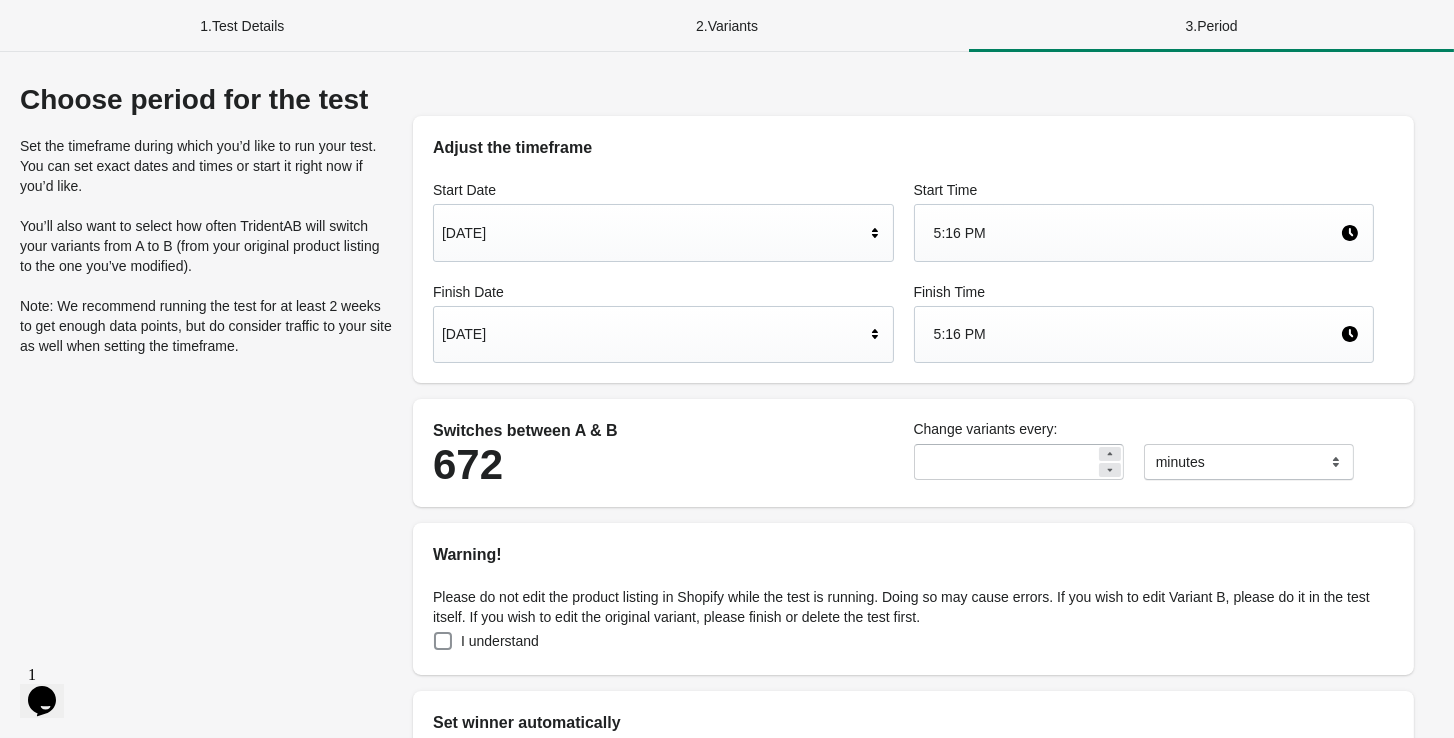 click on "5:16 PM" at bounding box center (1137, 233) 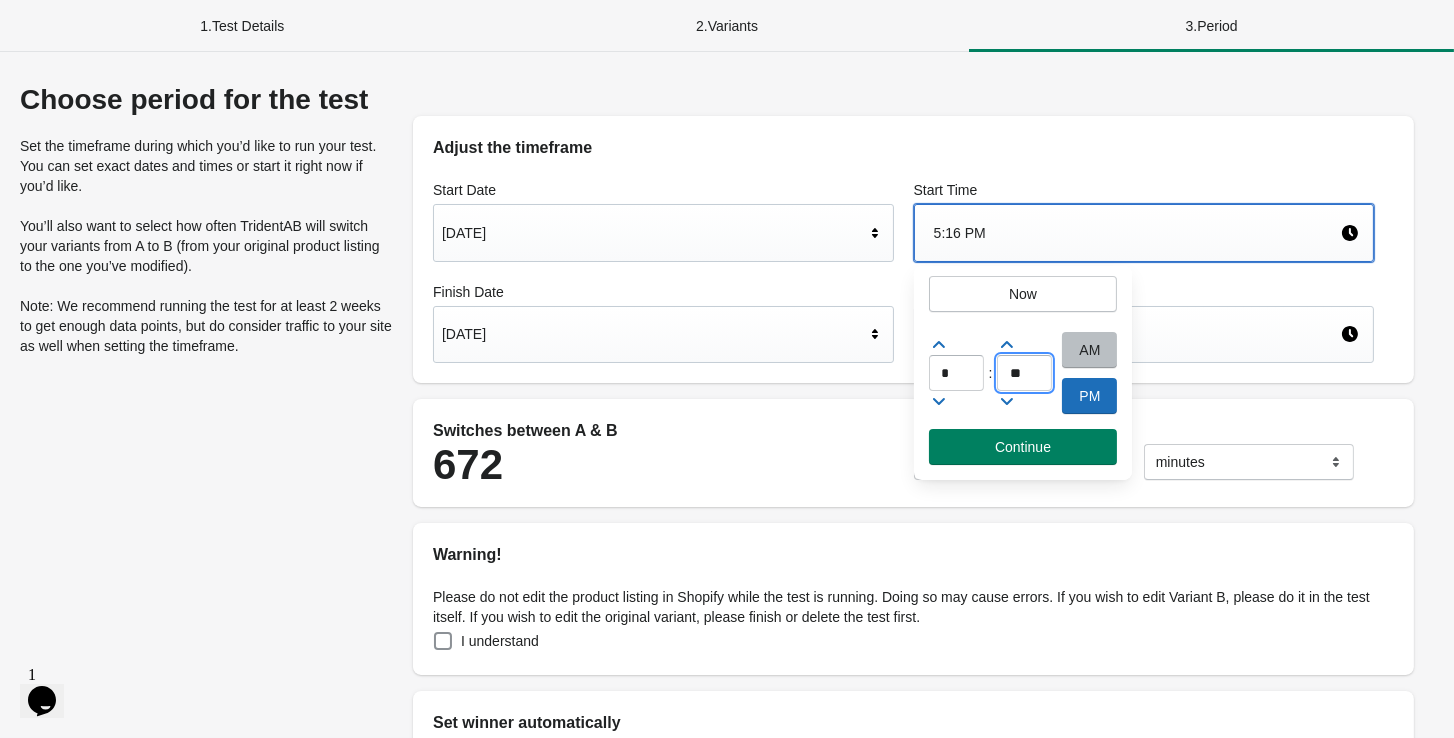 click on "**" at bounding box center (1024, 373) 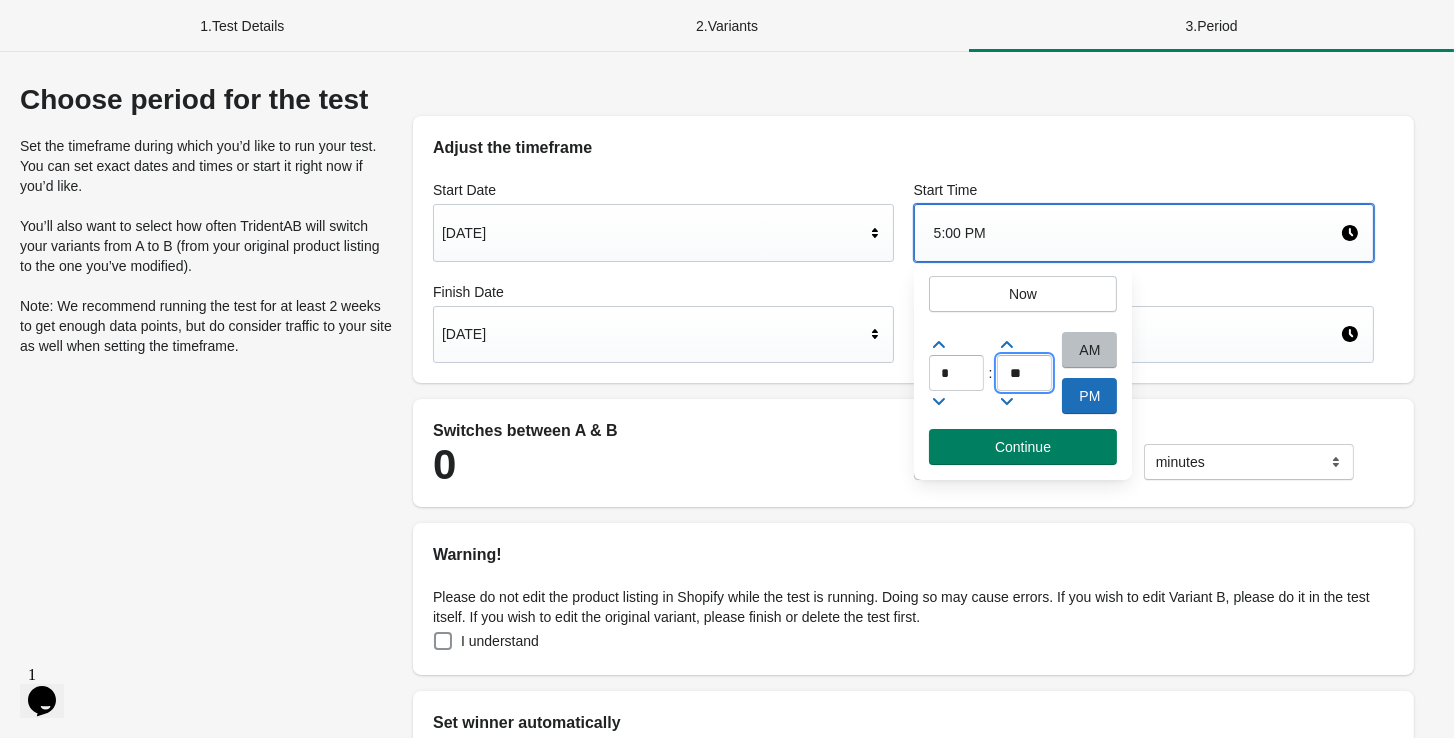 type on "**" 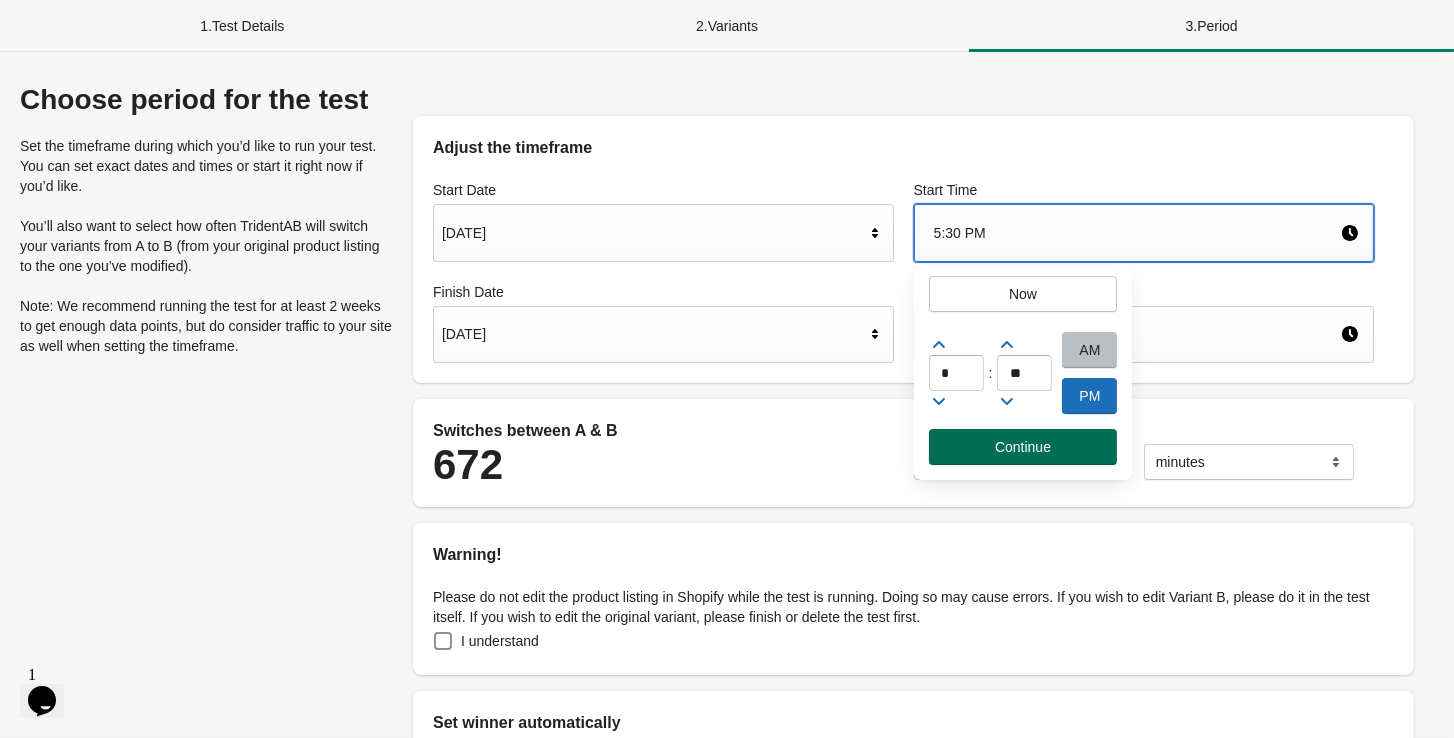 click on "Continue" at bounding box center [1023, 447] 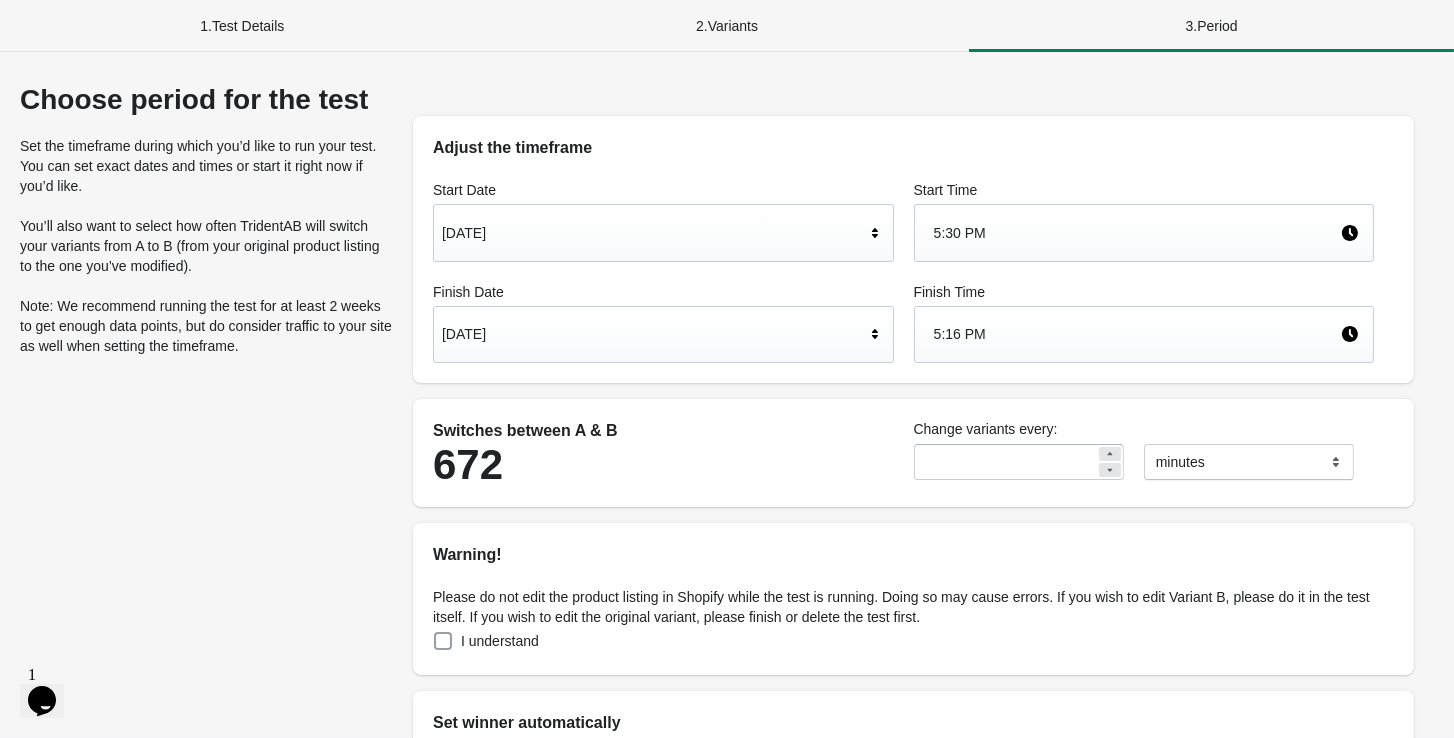 click on "I understand" at bounding box center [500, 641] 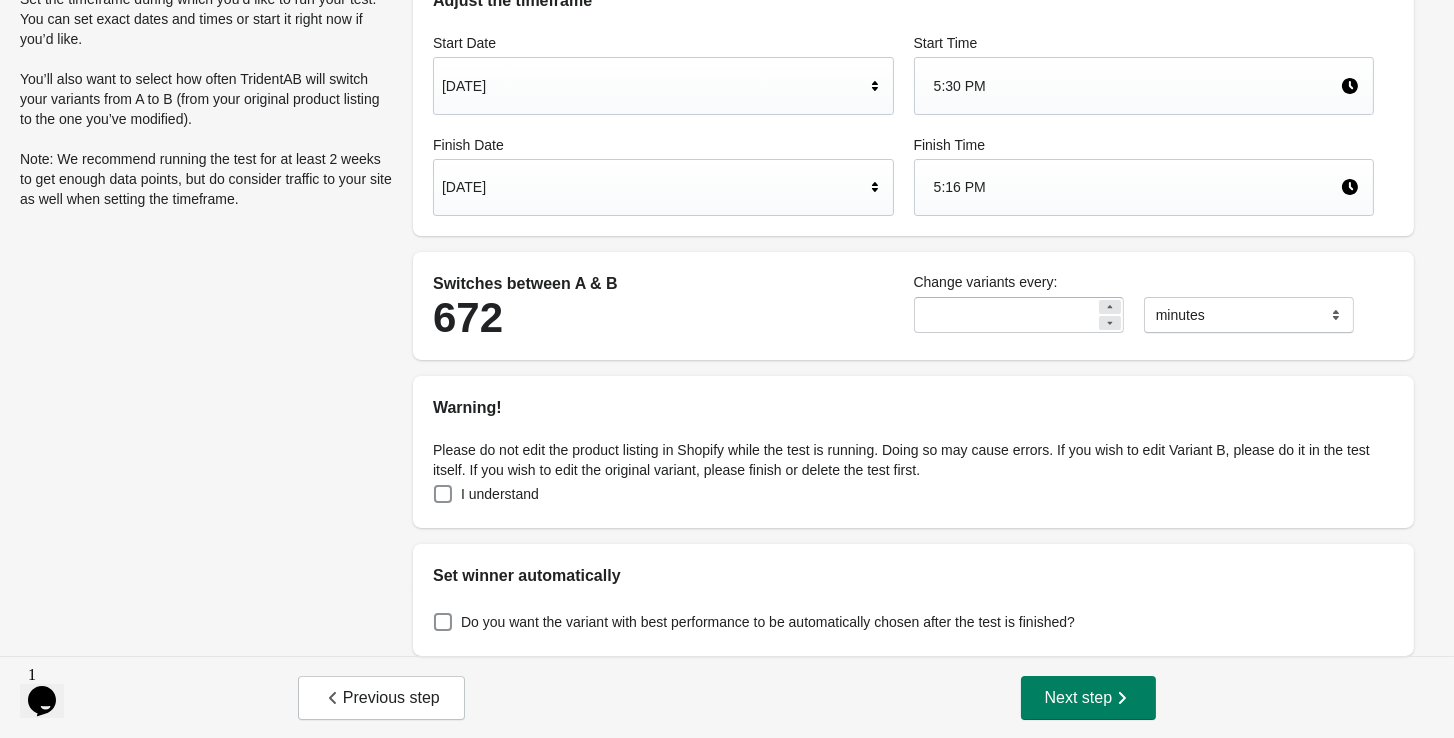 scroll, scrollTop: 145, scrollLeft: 0, axis: vertical 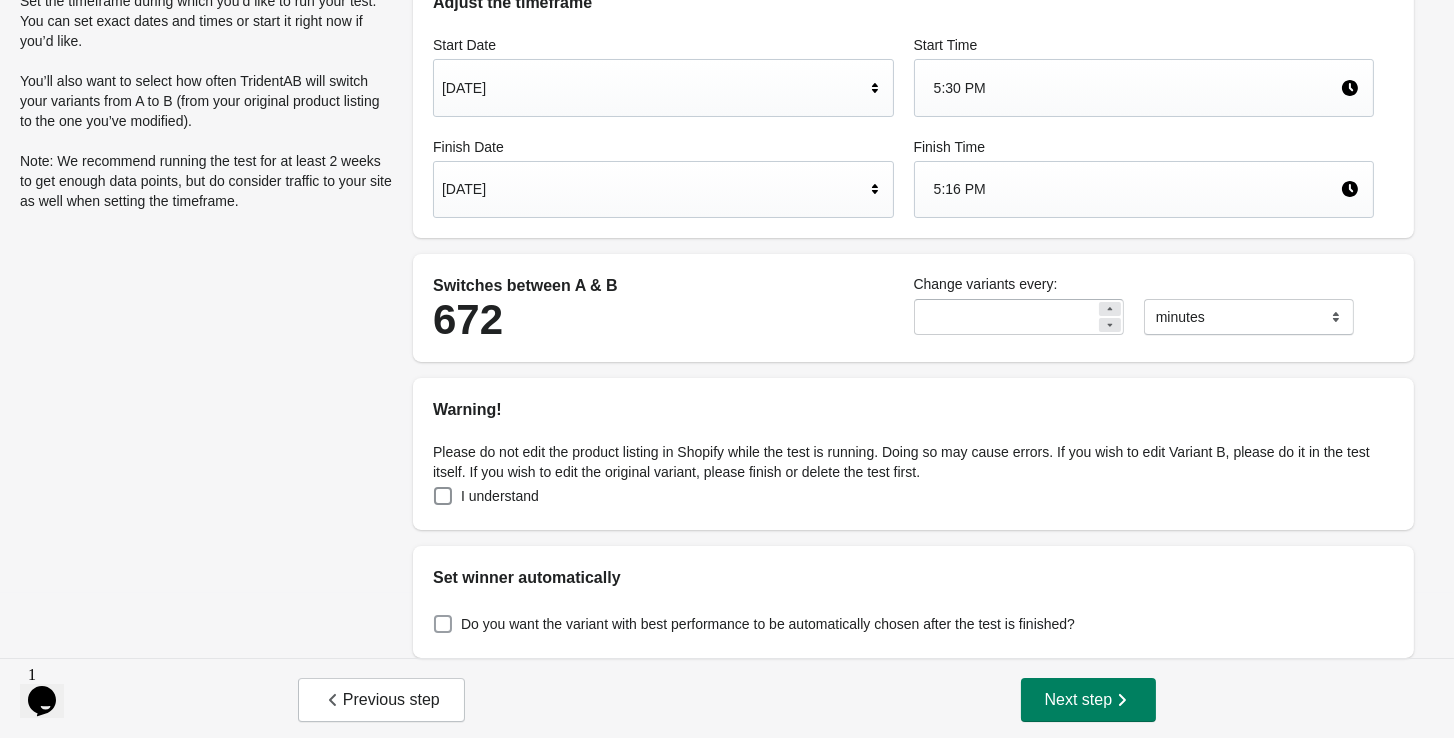 click on "Do you want the variant with best performance to be automatically chosen after the test is finished?" at bounding box center (754, 624) 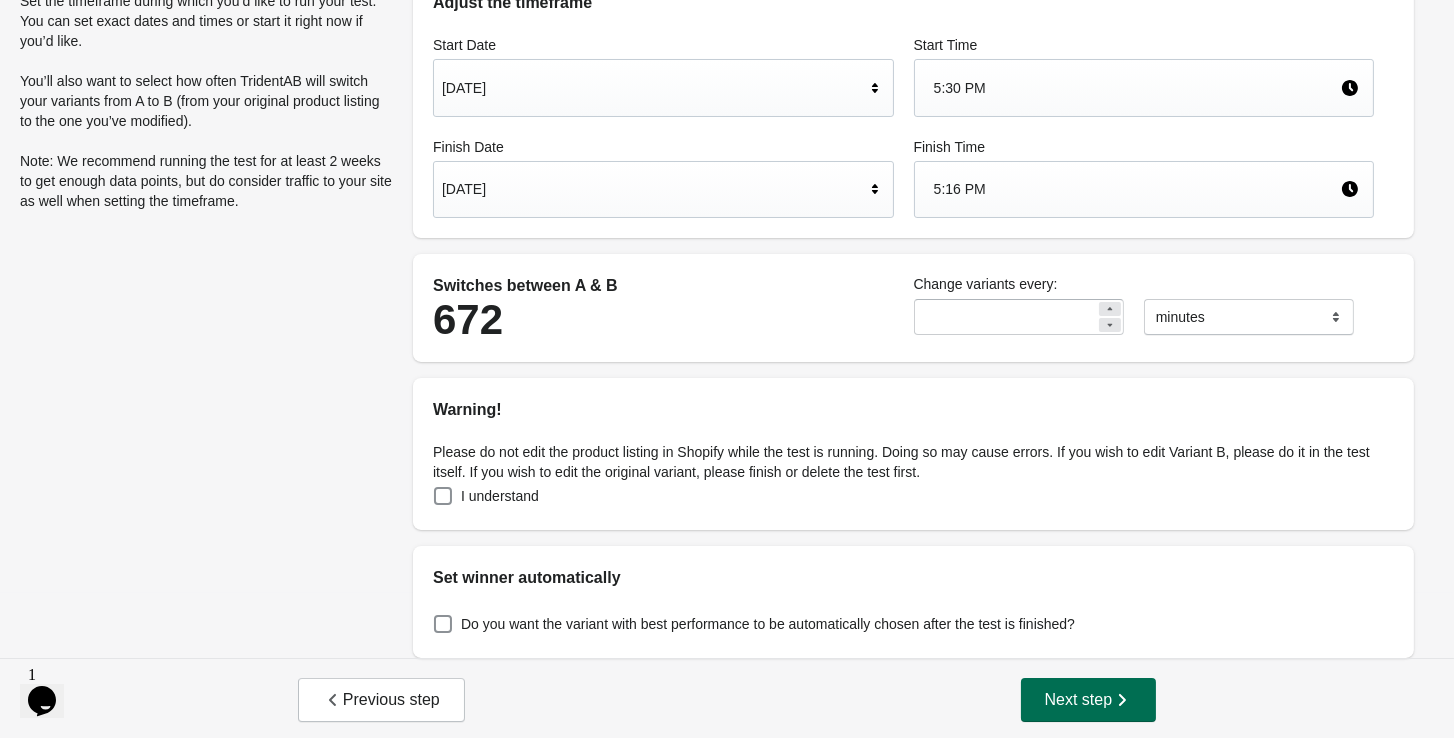 click on "Next step" at bounding box center [1089, 700] 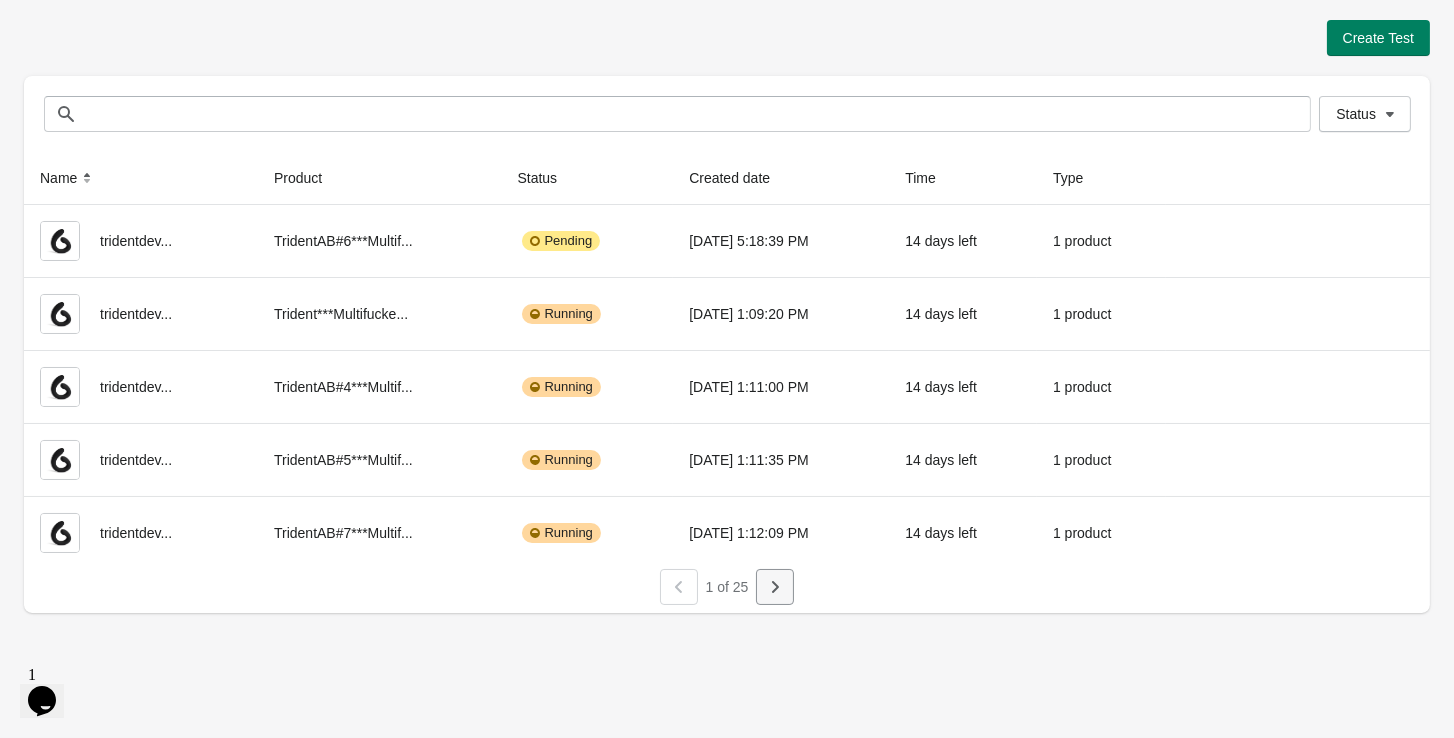 click 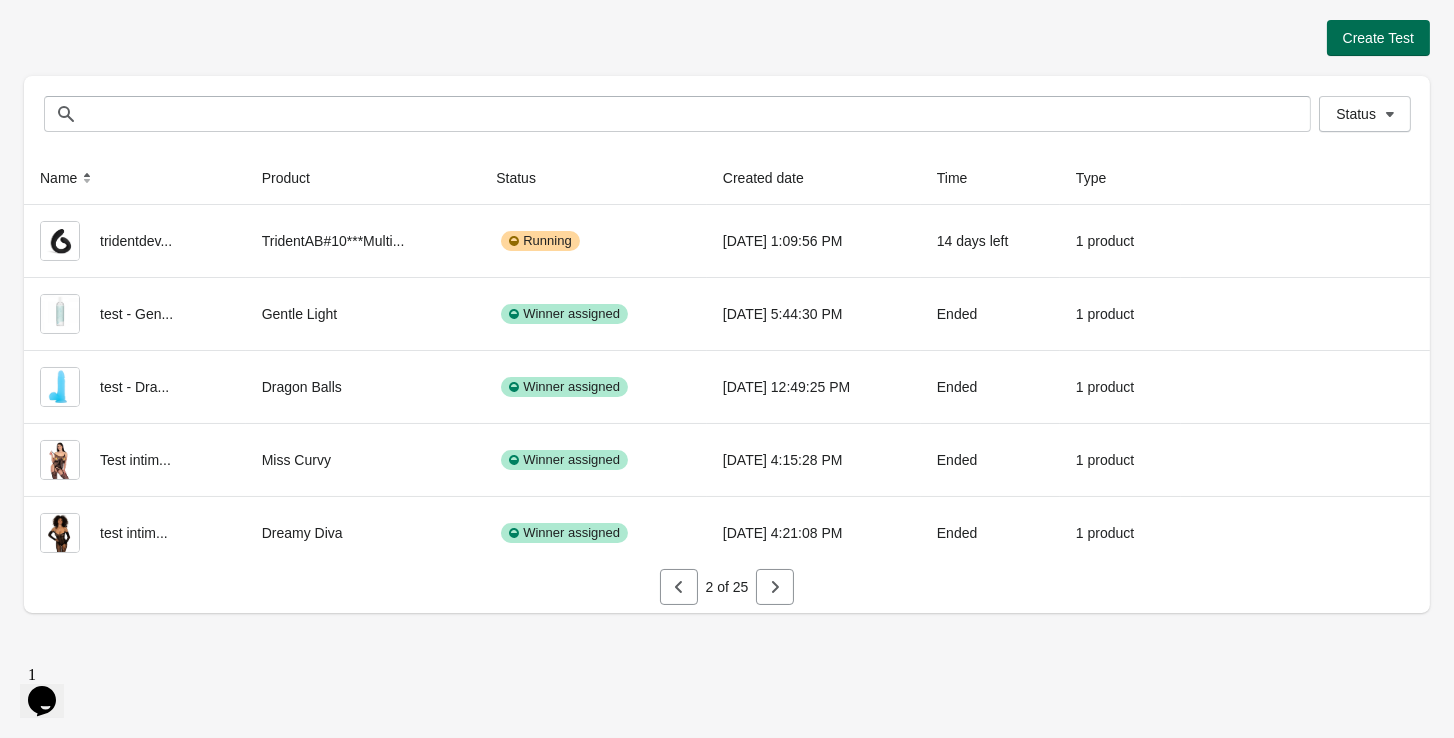 click on "Create Test" at bounding box center (1378, 38) 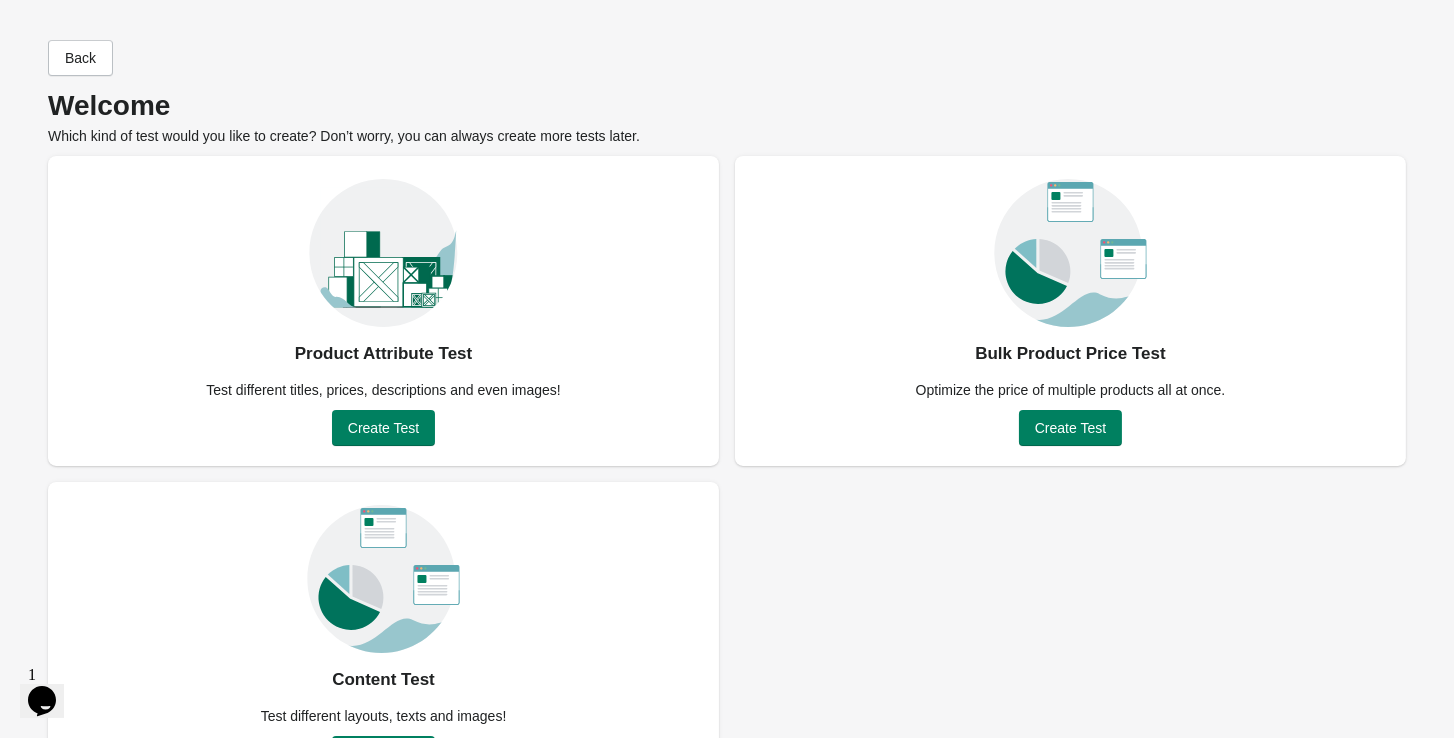 click on "Product Attribute Test Test different titles, prices, descriptions and even images! Create Test" at bounding box center [383, 311] 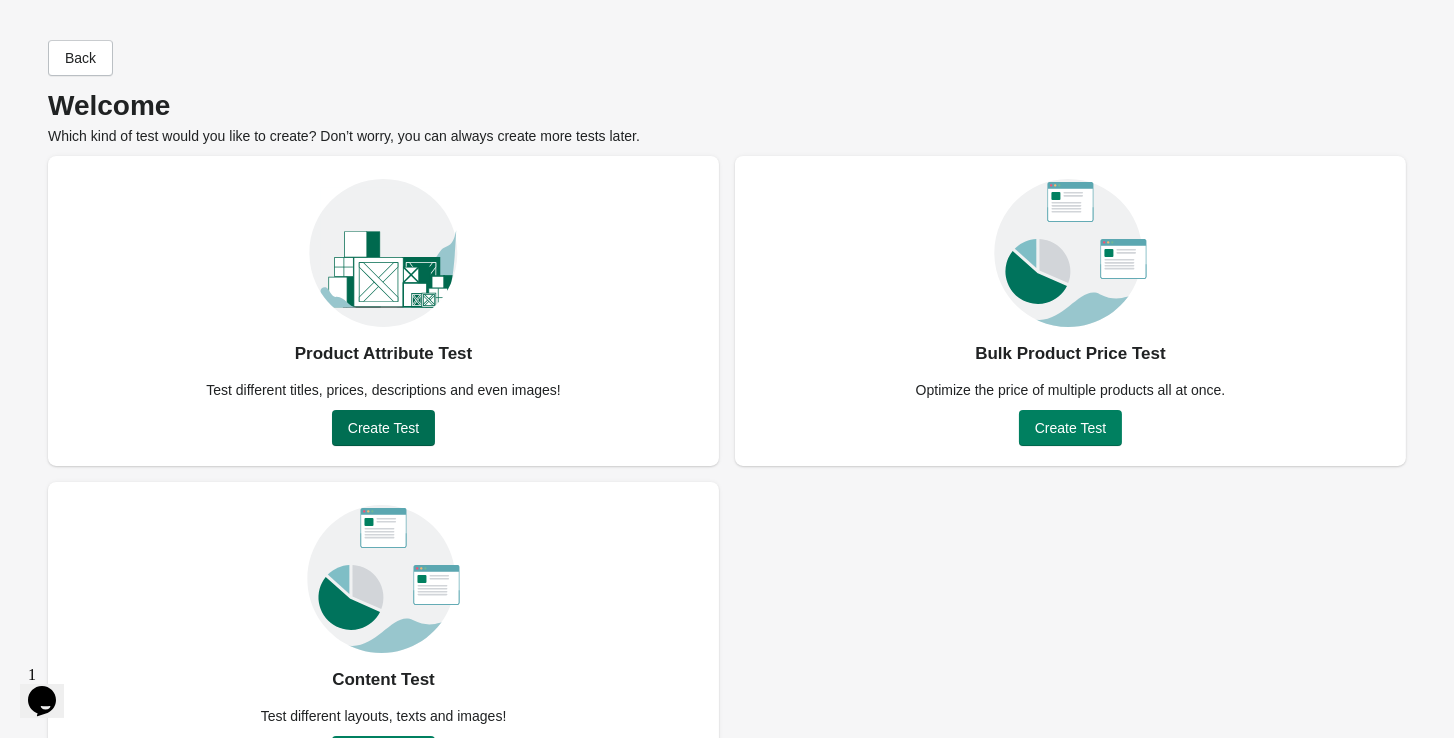 click on "Create Test" at bounding box center [383, 428] 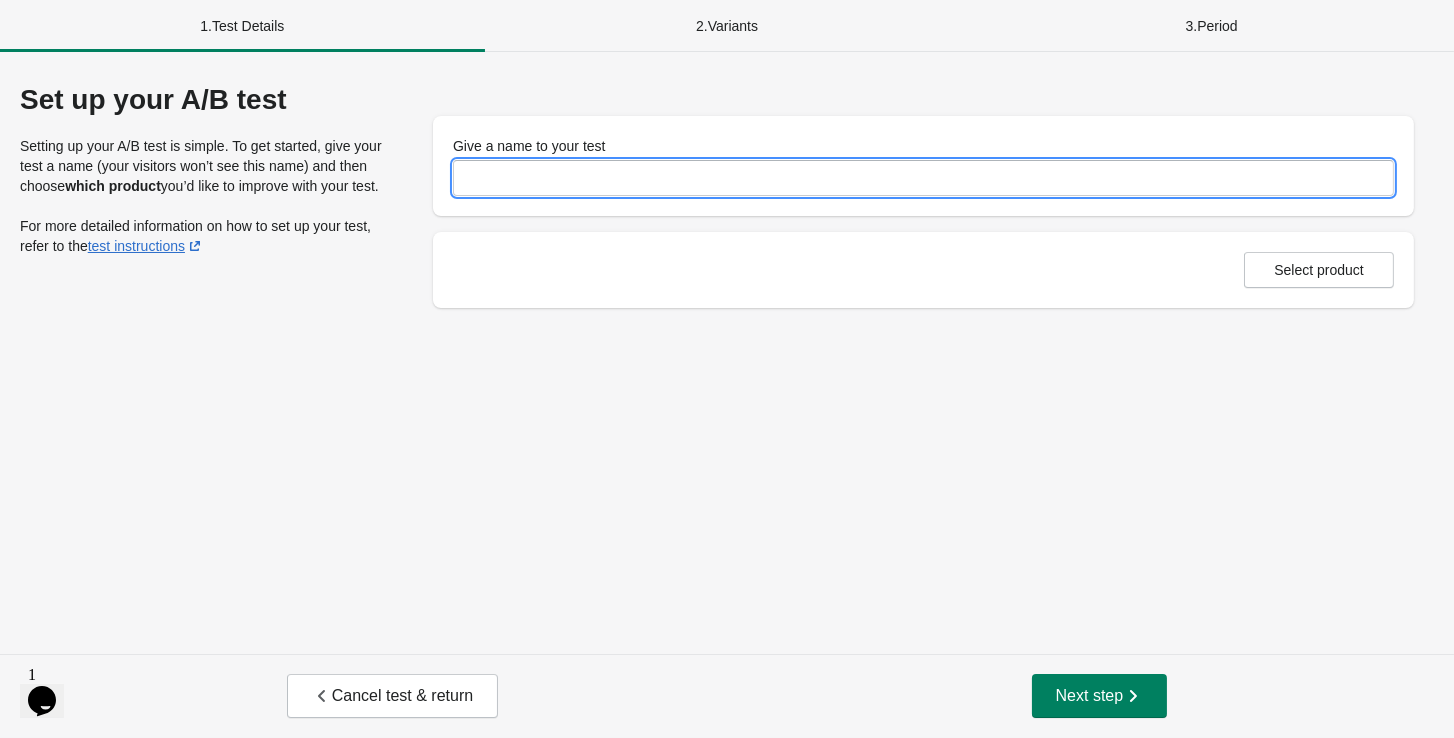 click on "Give a name to your test" at bounding box center (923, 178) 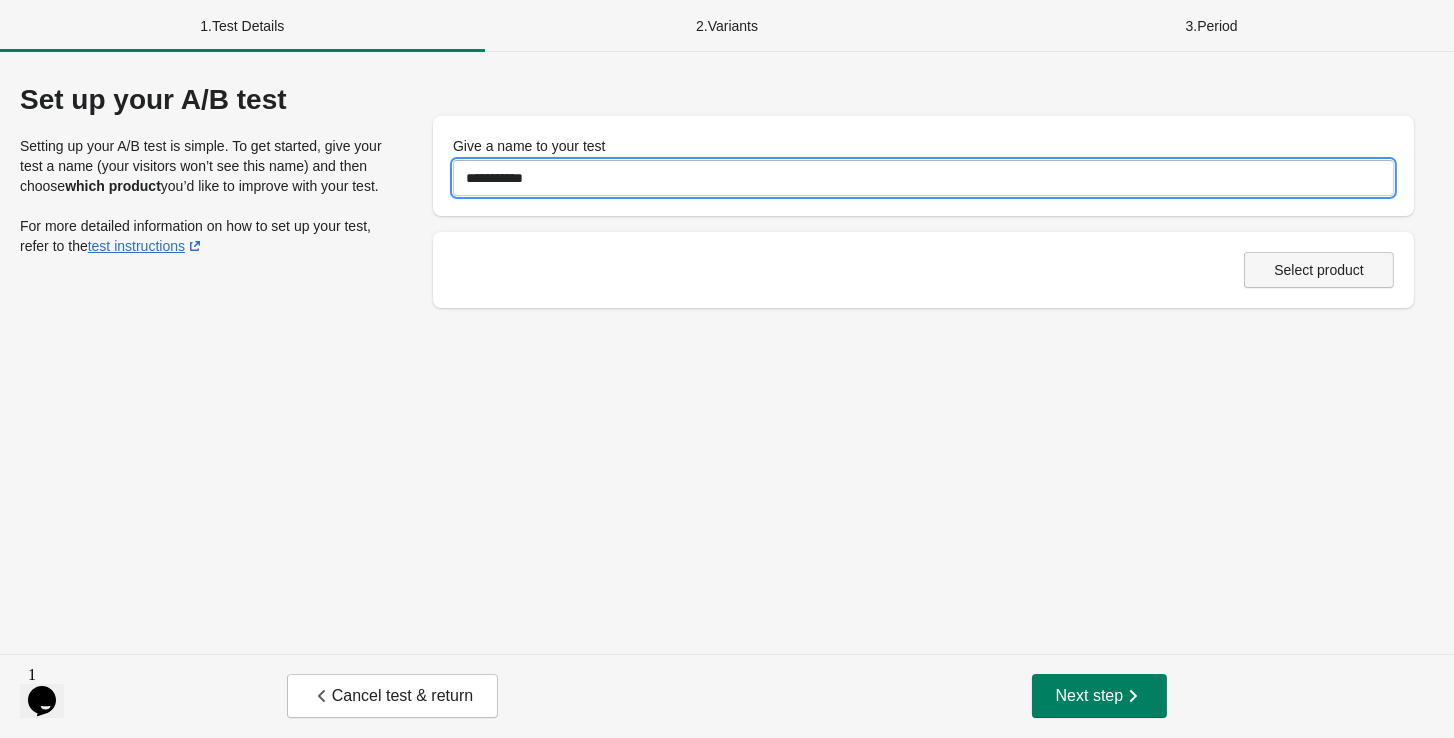 type on "**********" 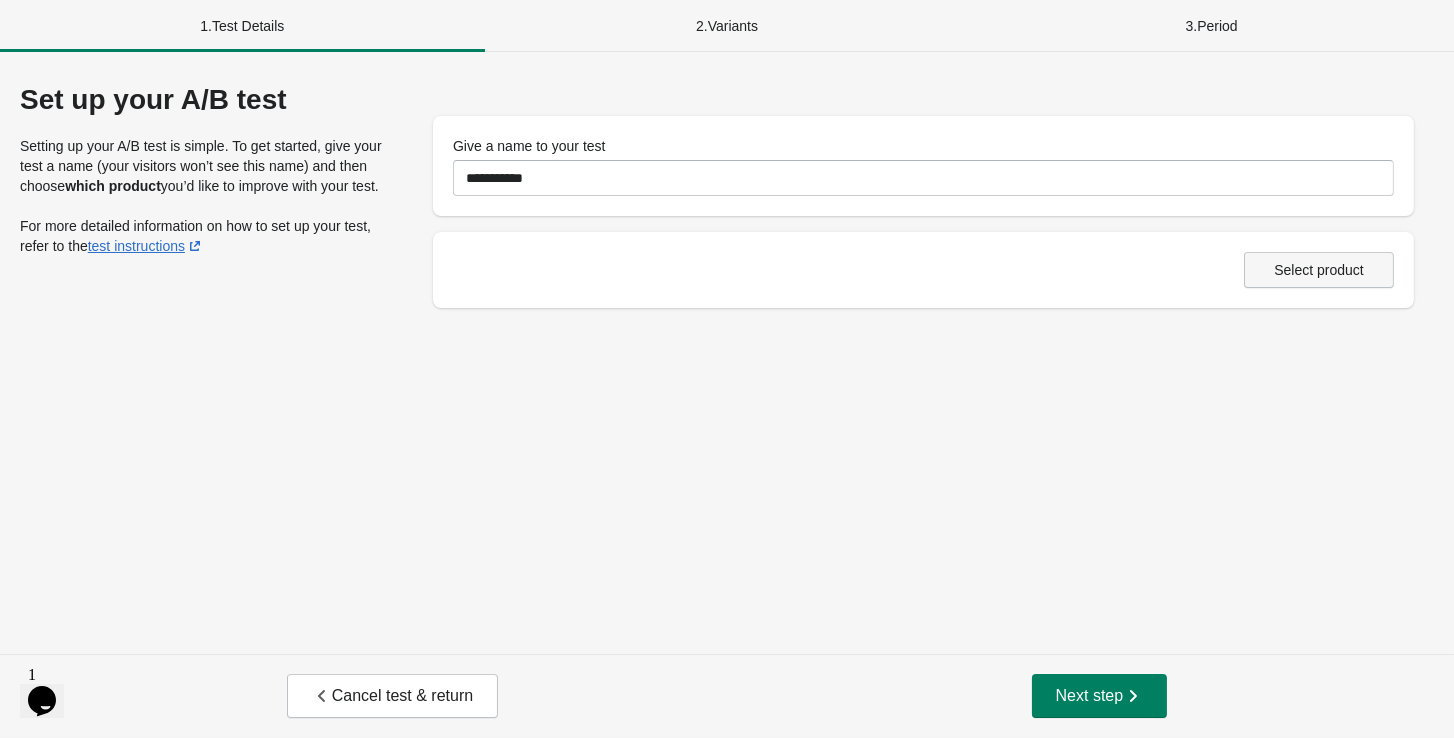 click on "Select product" at bounding box center (1319, 270) 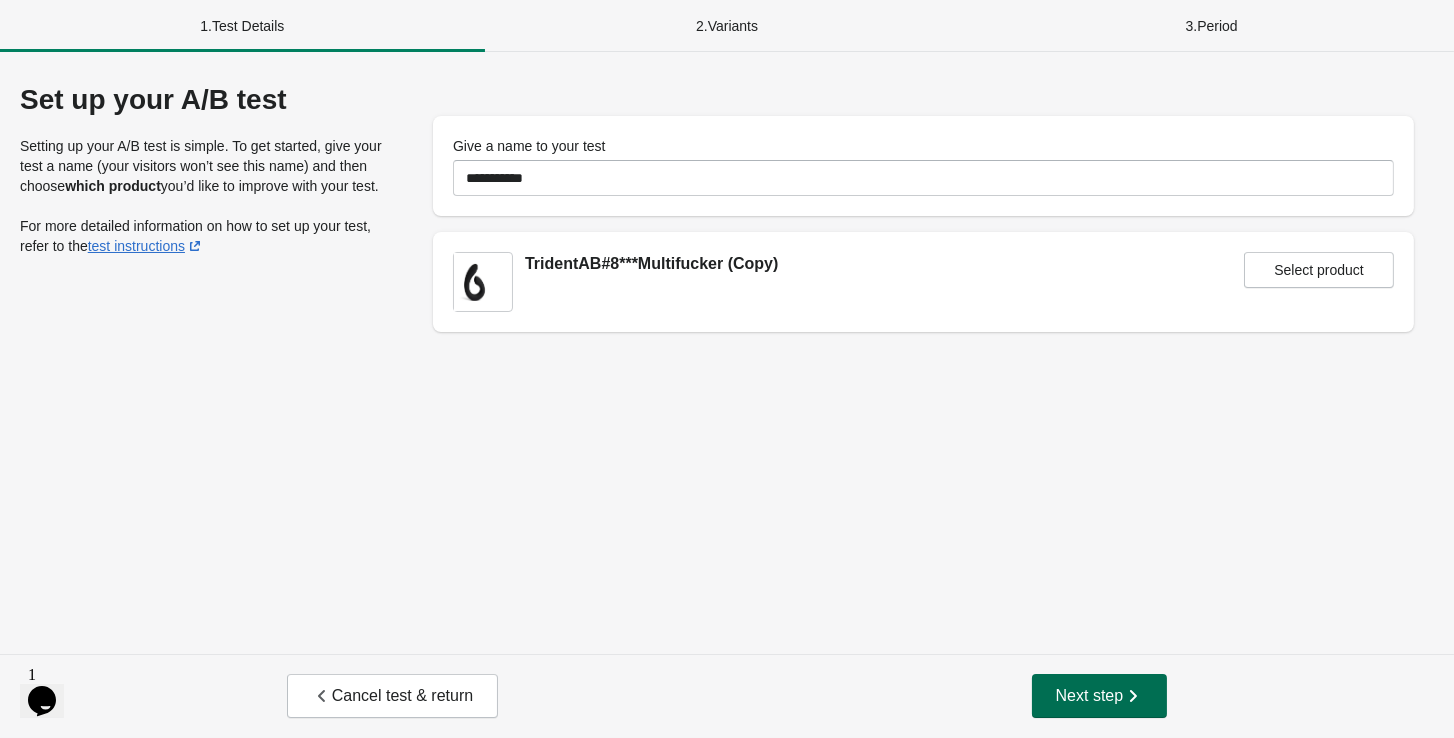 click 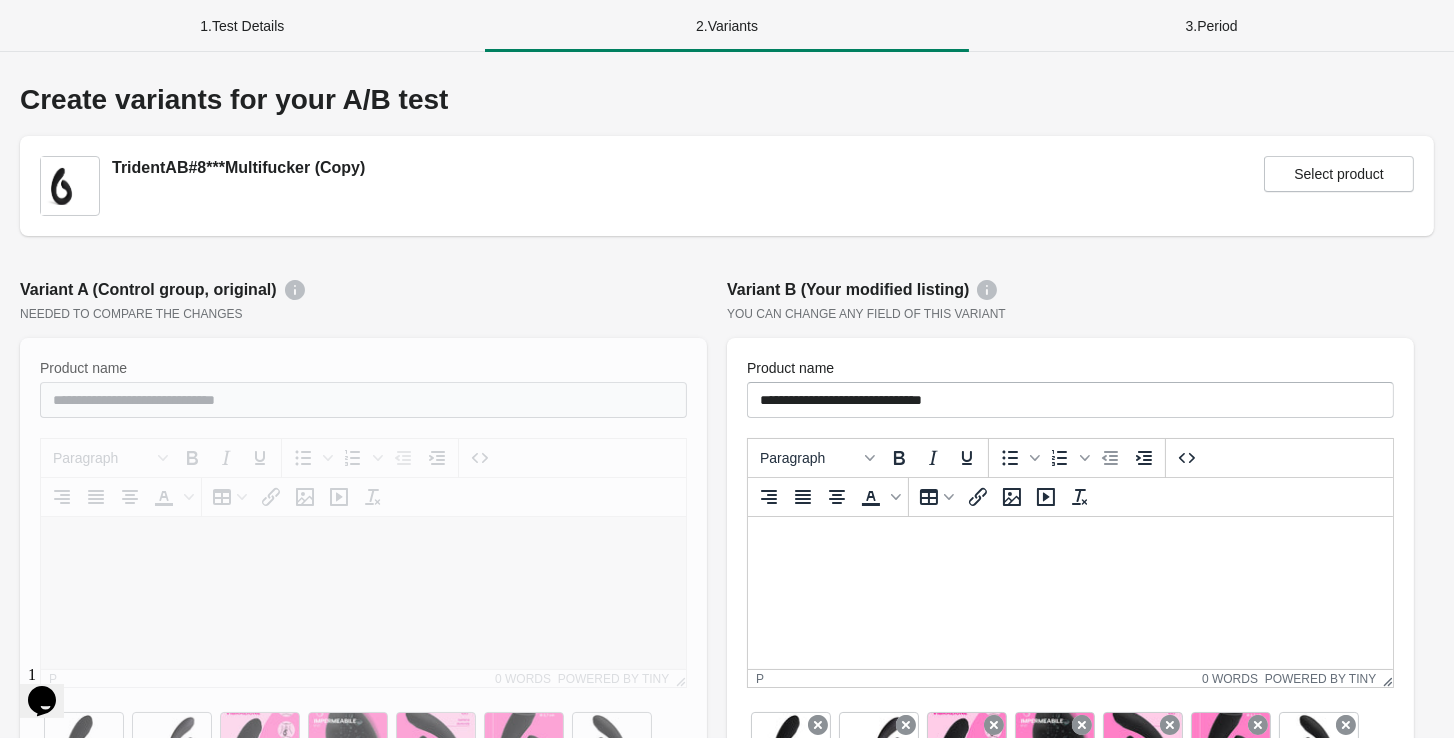 scroll, scrollTop: 0, scrollLeft: 0, axis: both 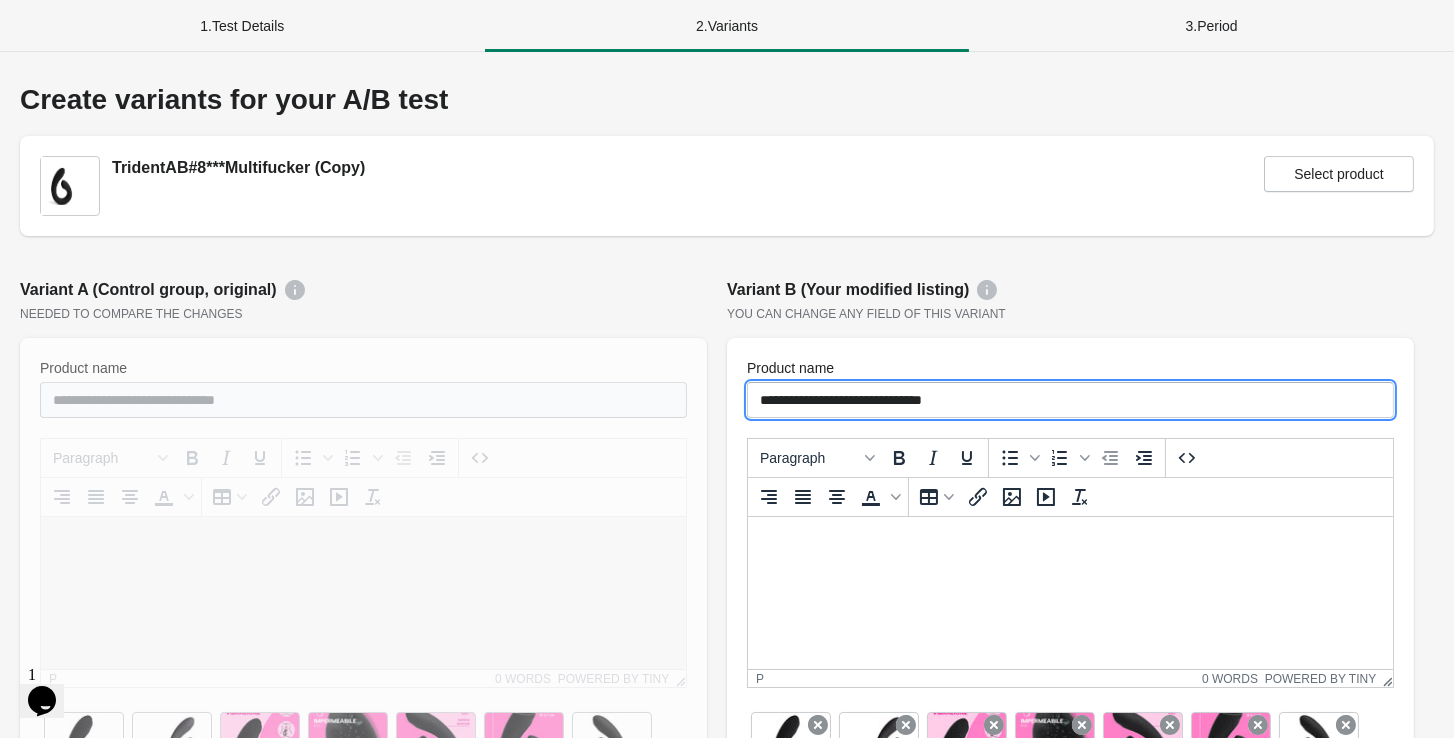 click on "**********" at bounding box center (1070, 400) 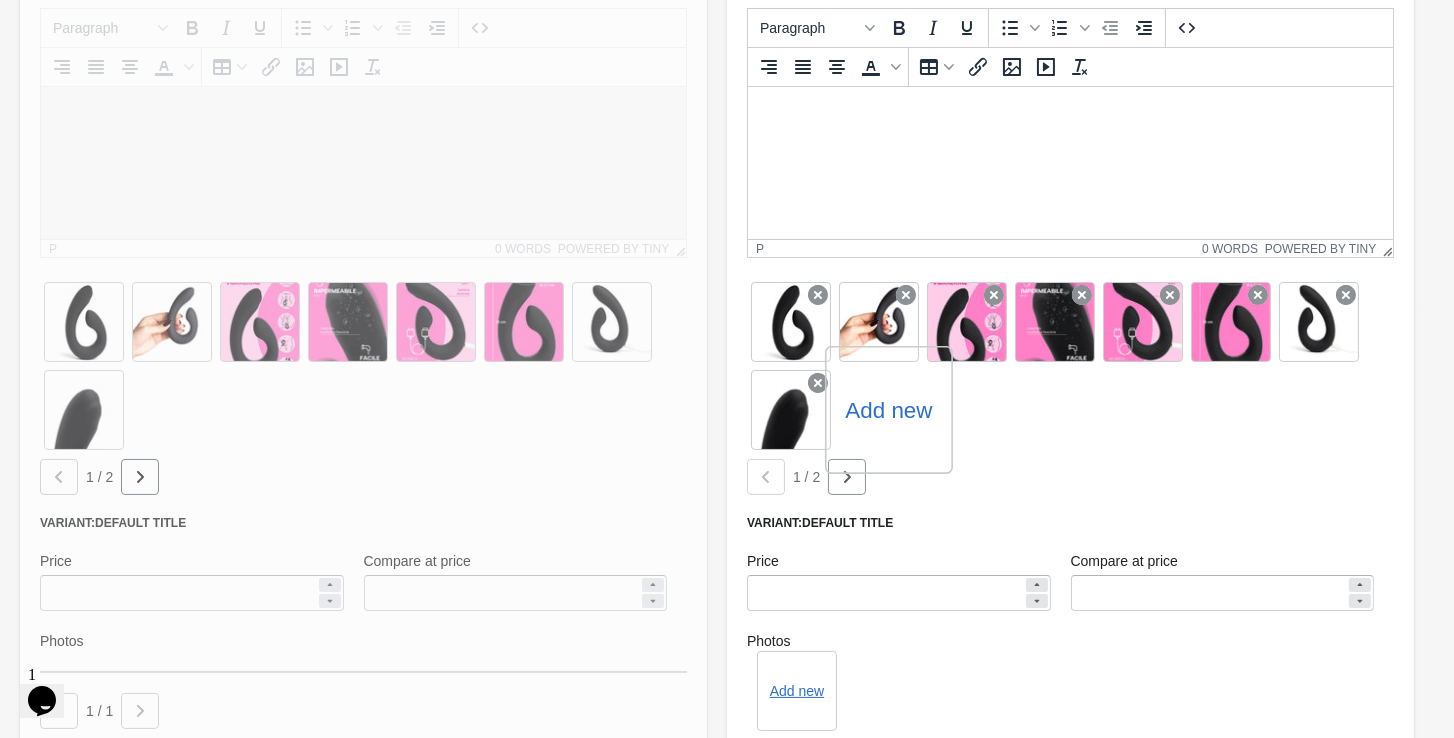 scroll, scrollTop: 432, scrollLeft: 0, axis: vertical 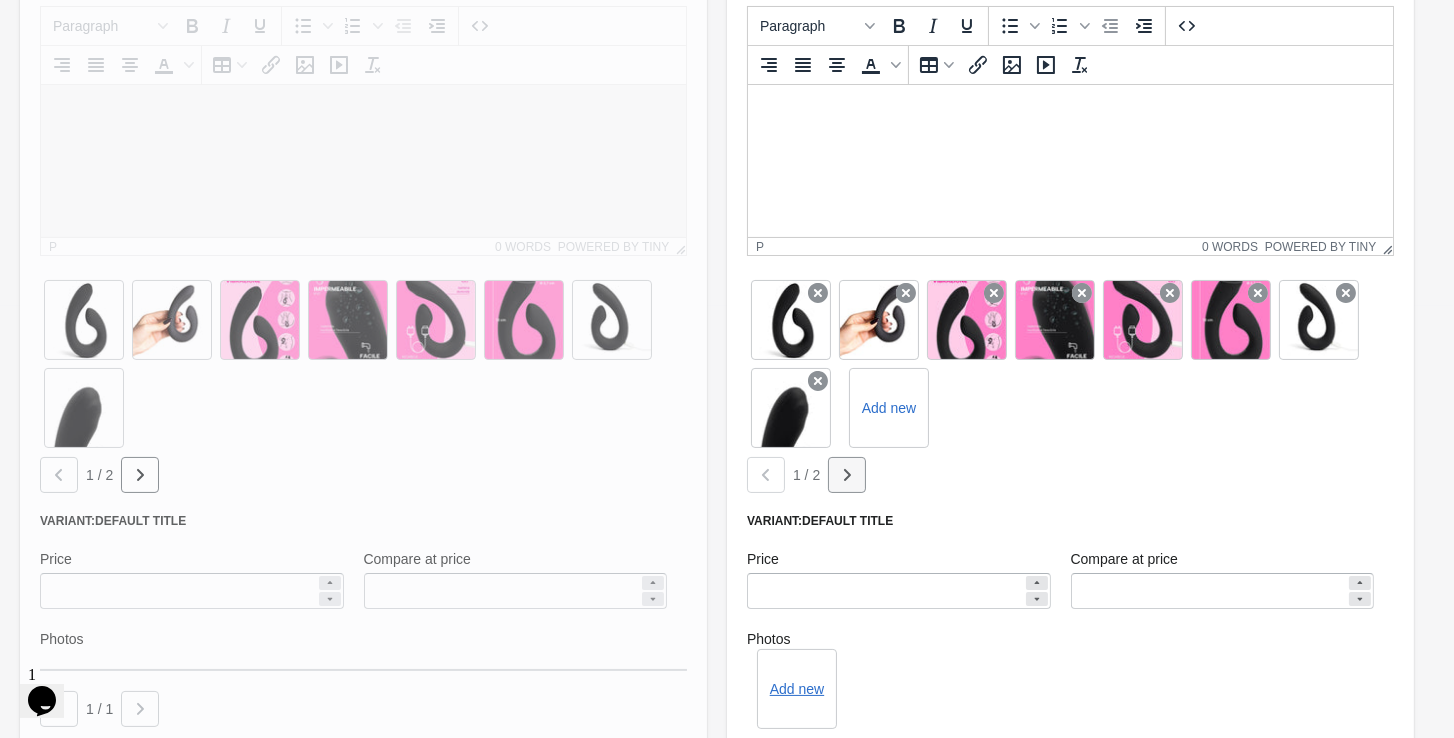 type on "**********" 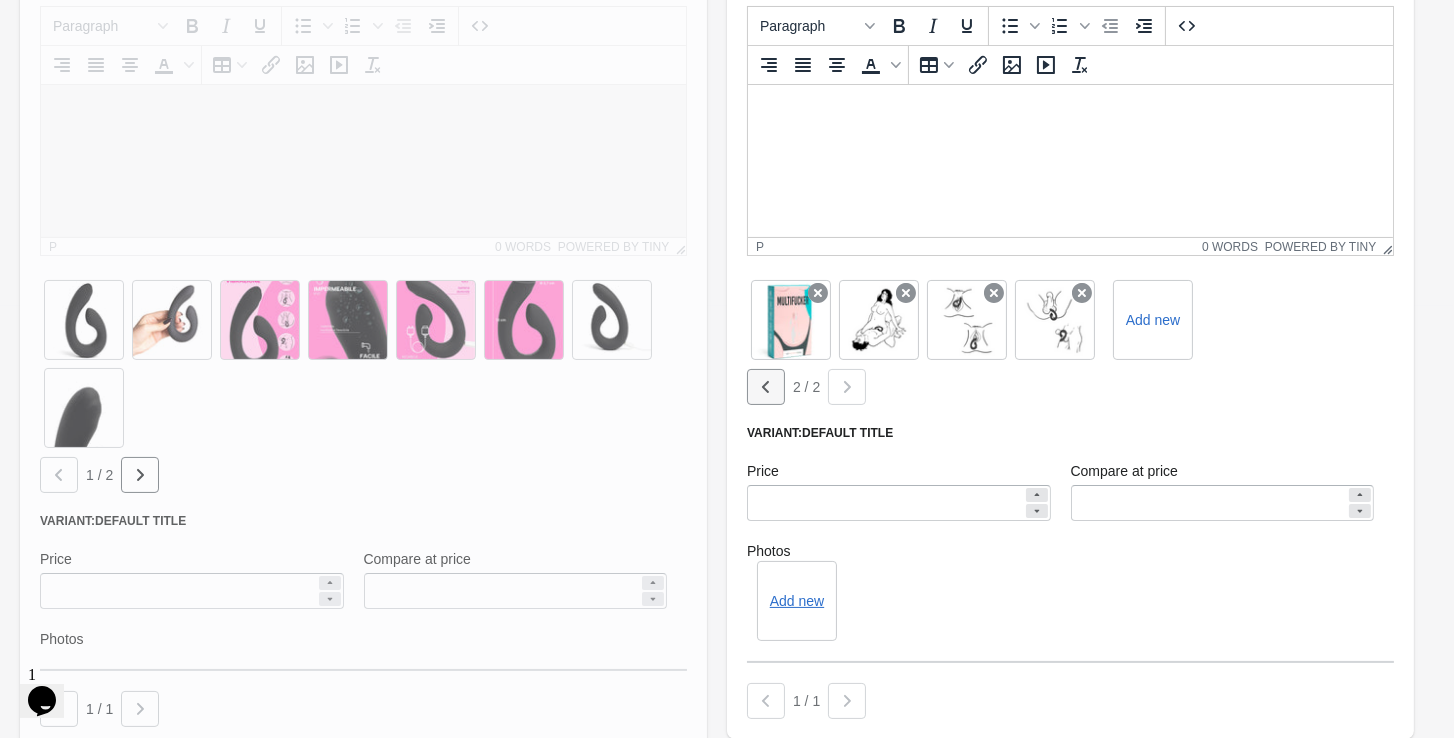 click 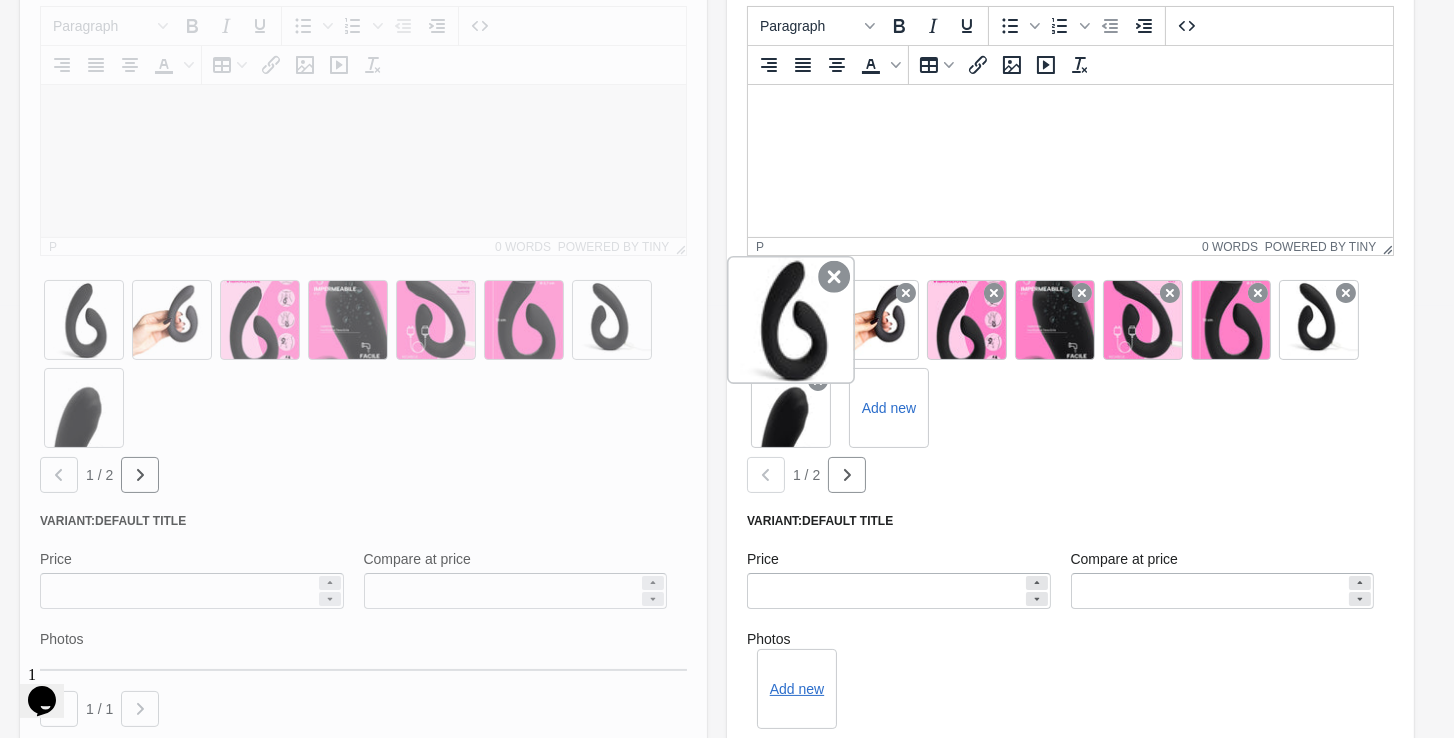 click 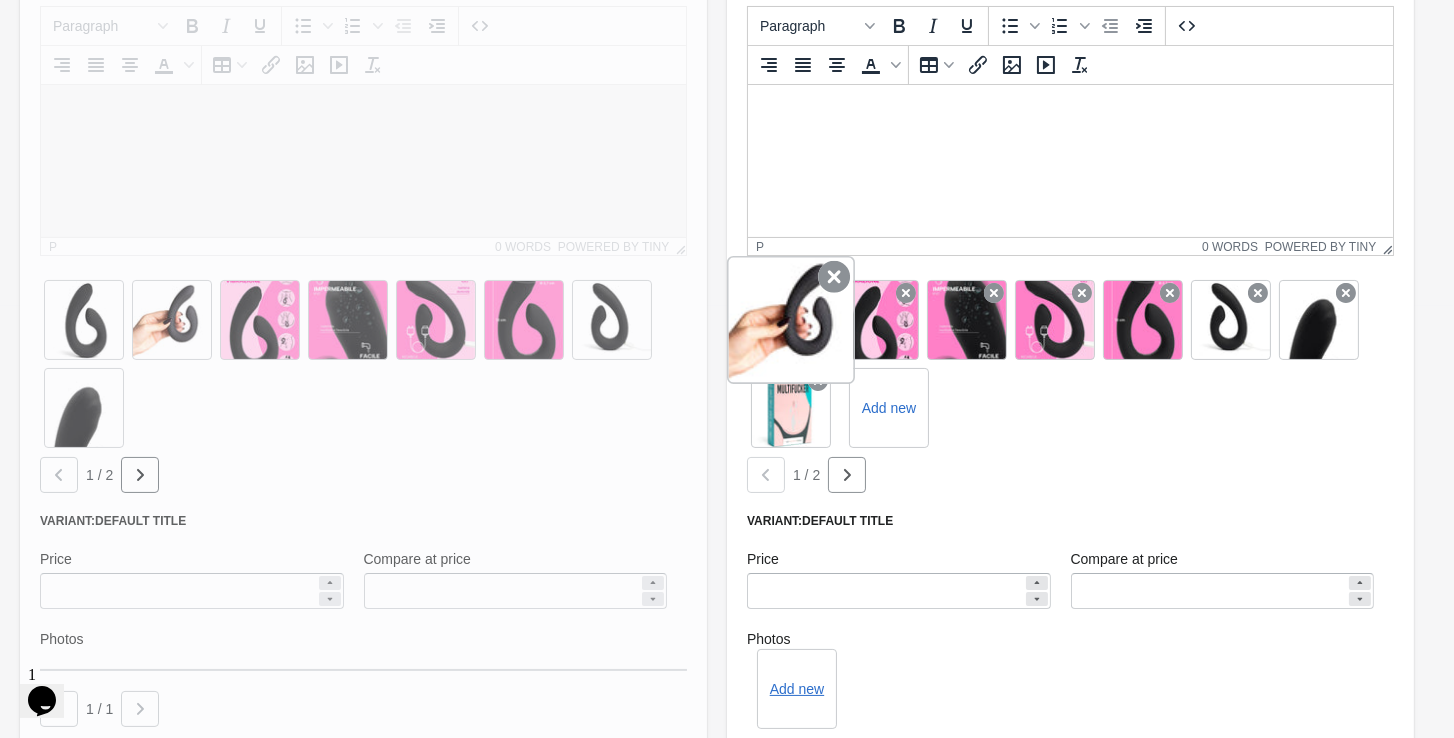 click 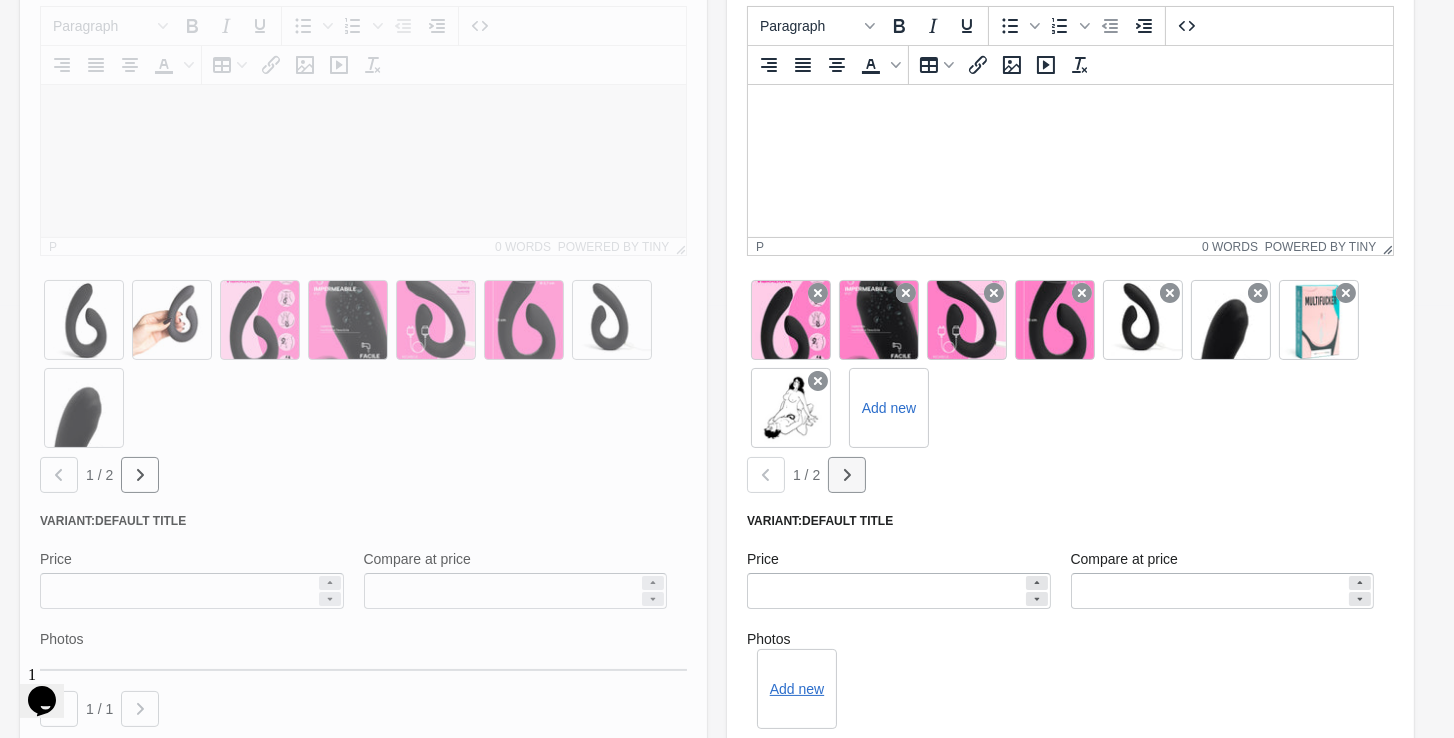 click 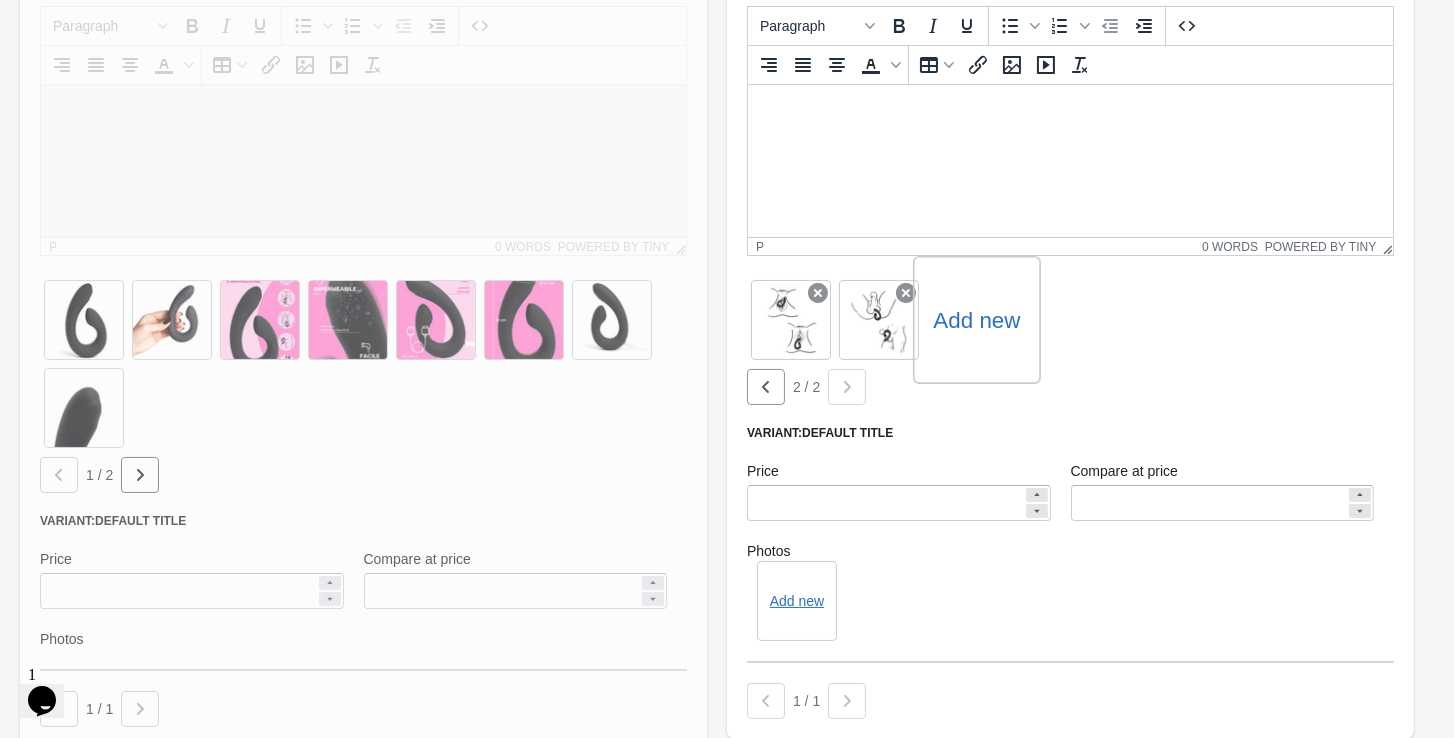 click on "Add new" at bounding box center (976, 320) 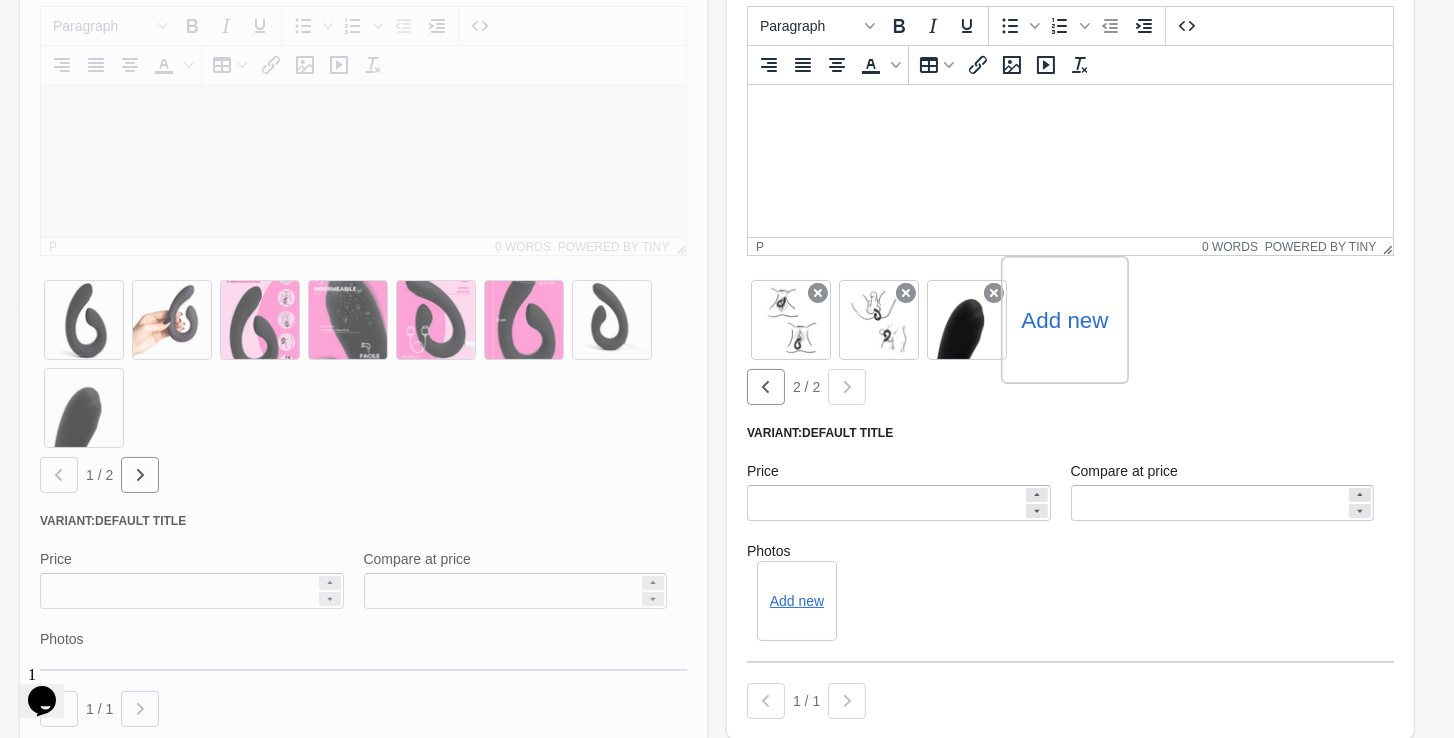 click on "Add new" at bounding box center [1065, 320] 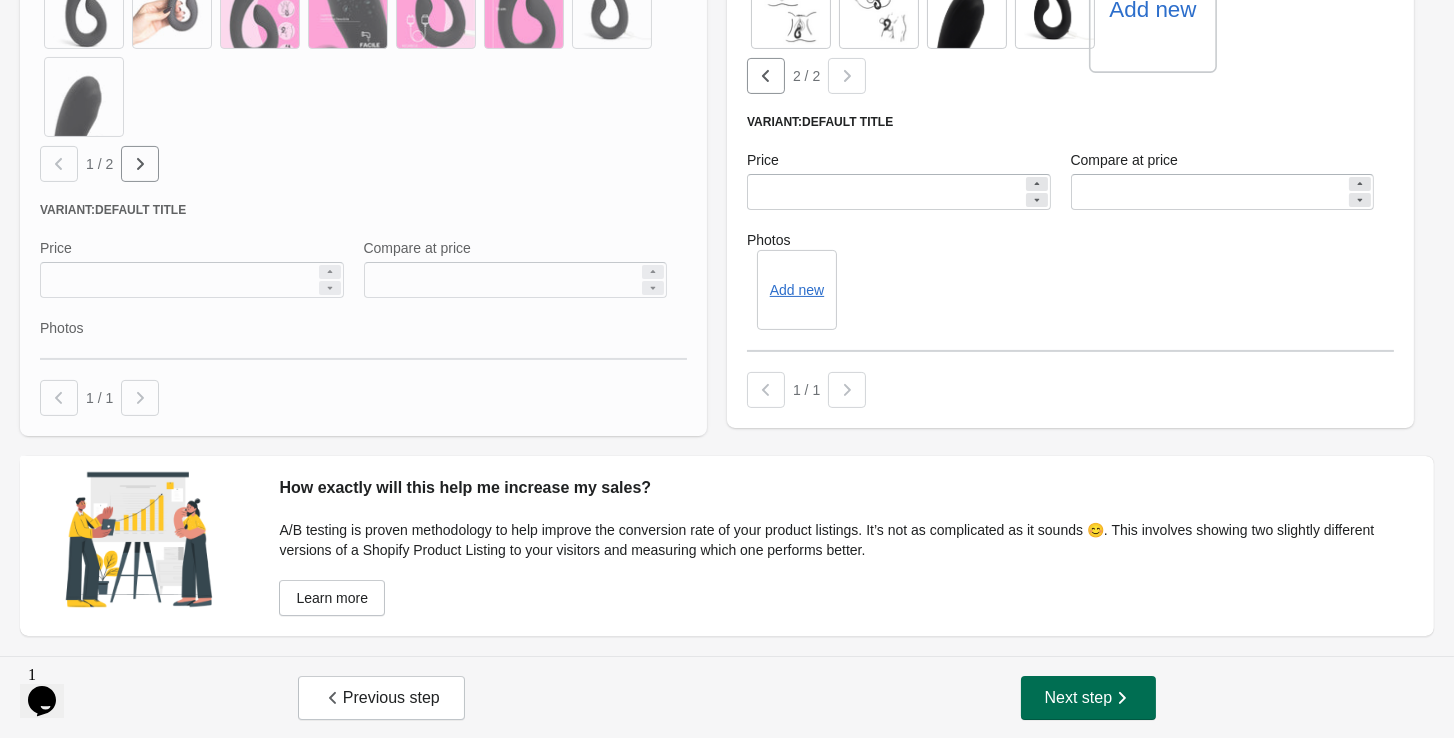 scroll, scrollTop: 741, scrollLeft: 0, axis: vertical 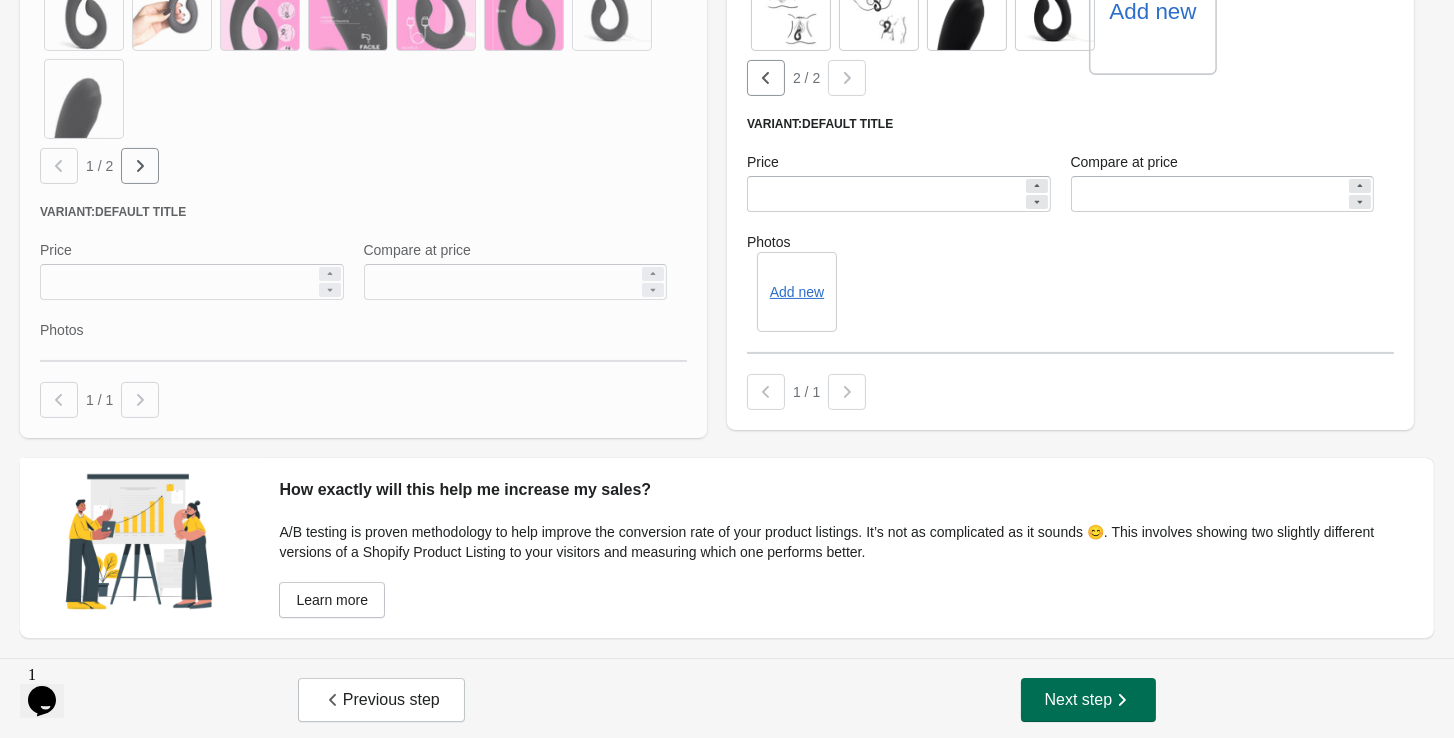 click on "Next step" at bounding box center [1089, 700] 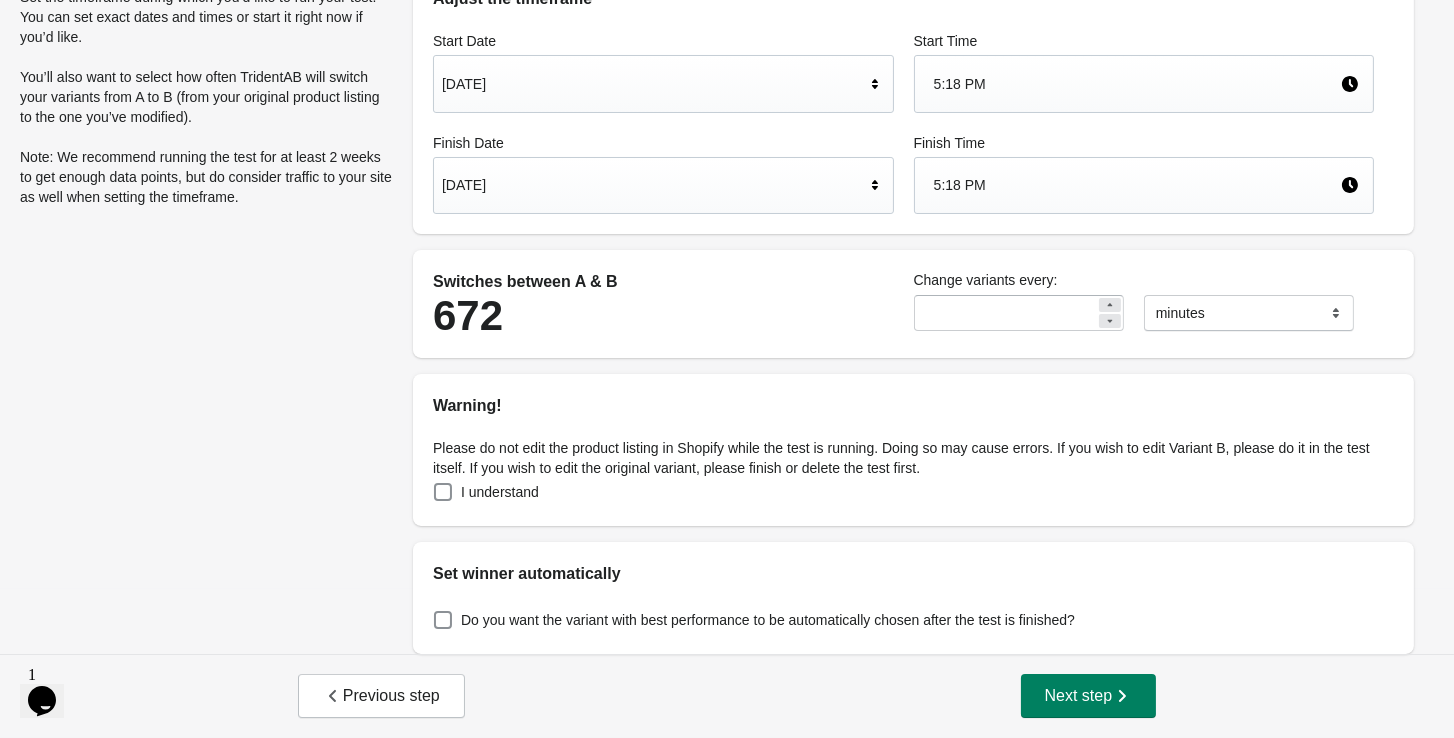 scroll, scrollTop: 0, scrollLeft: 0, axis: both 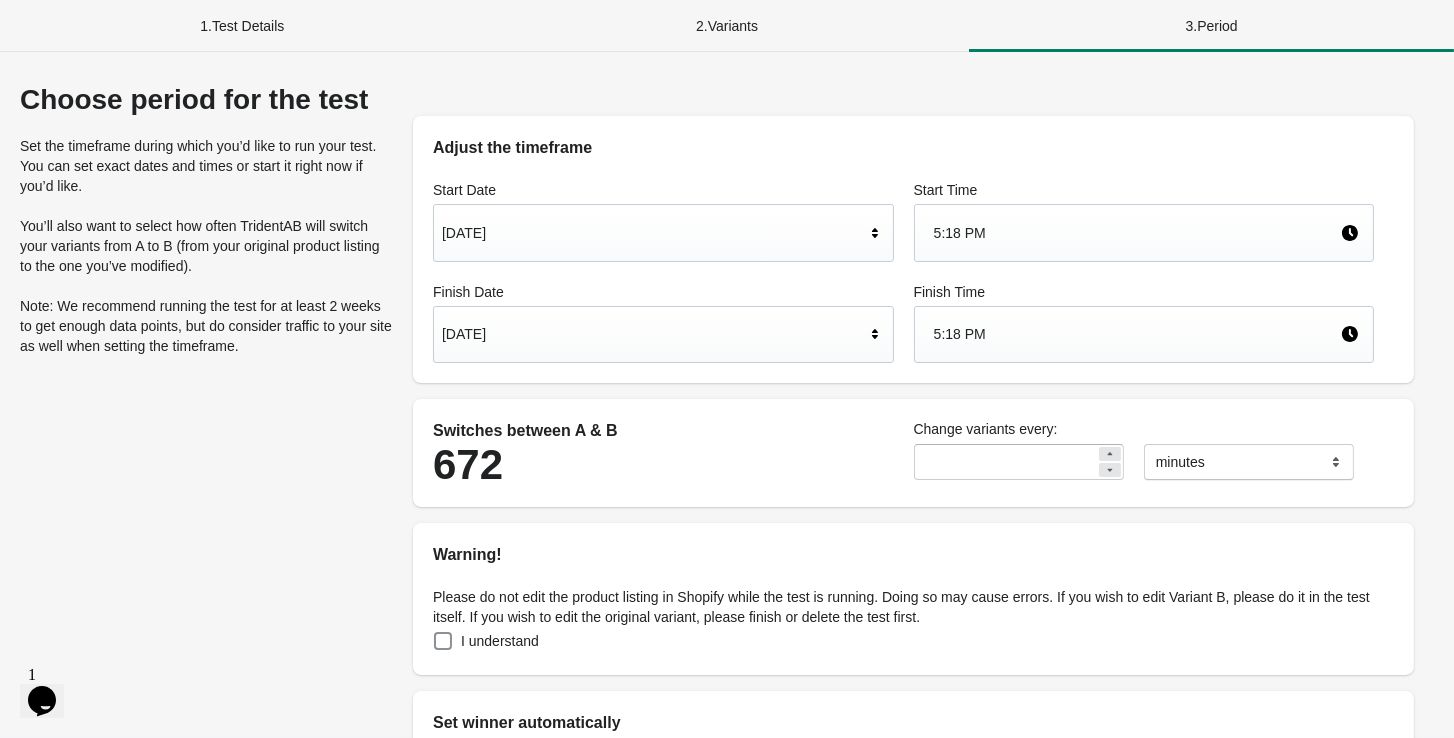 click on "5:18 PM" at bounding box center (1137, 233) 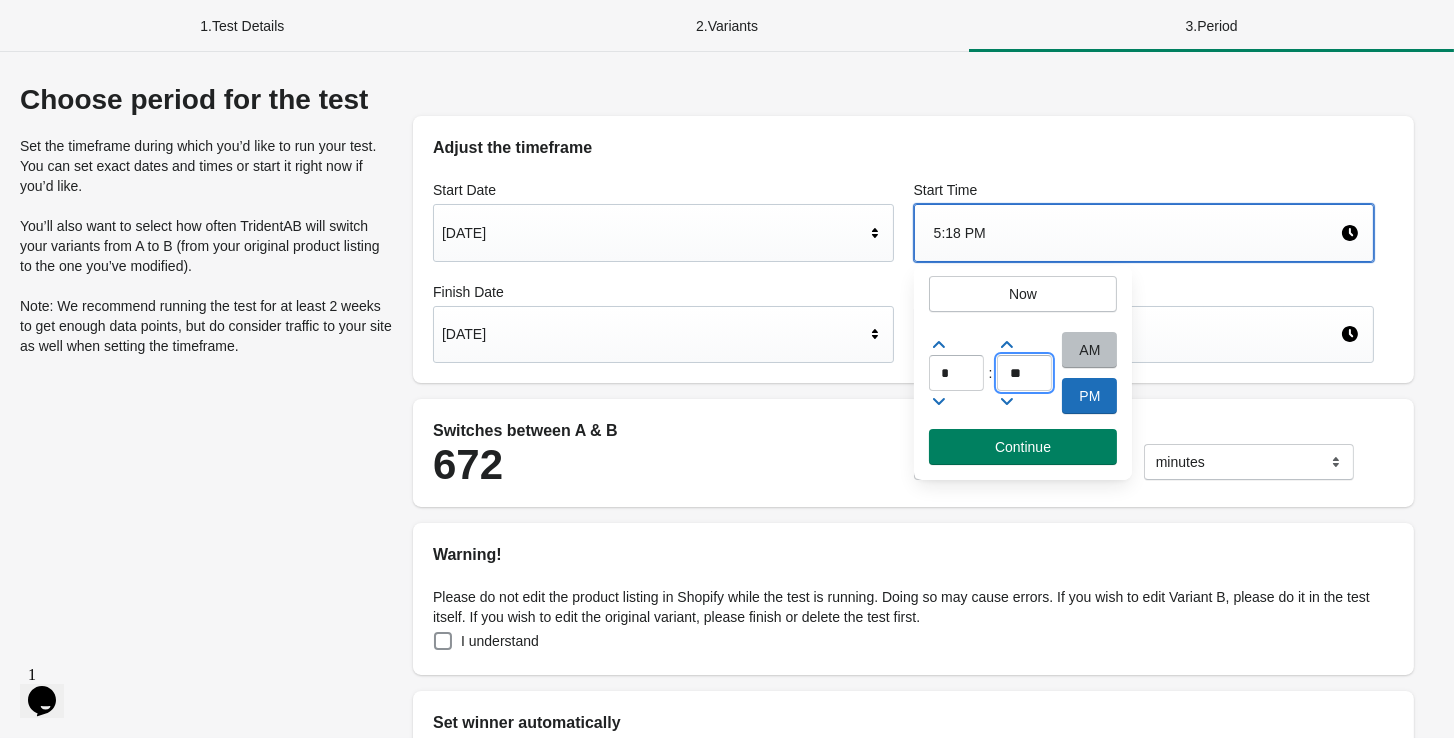 click on "**" at bounding box center (1024, 373) 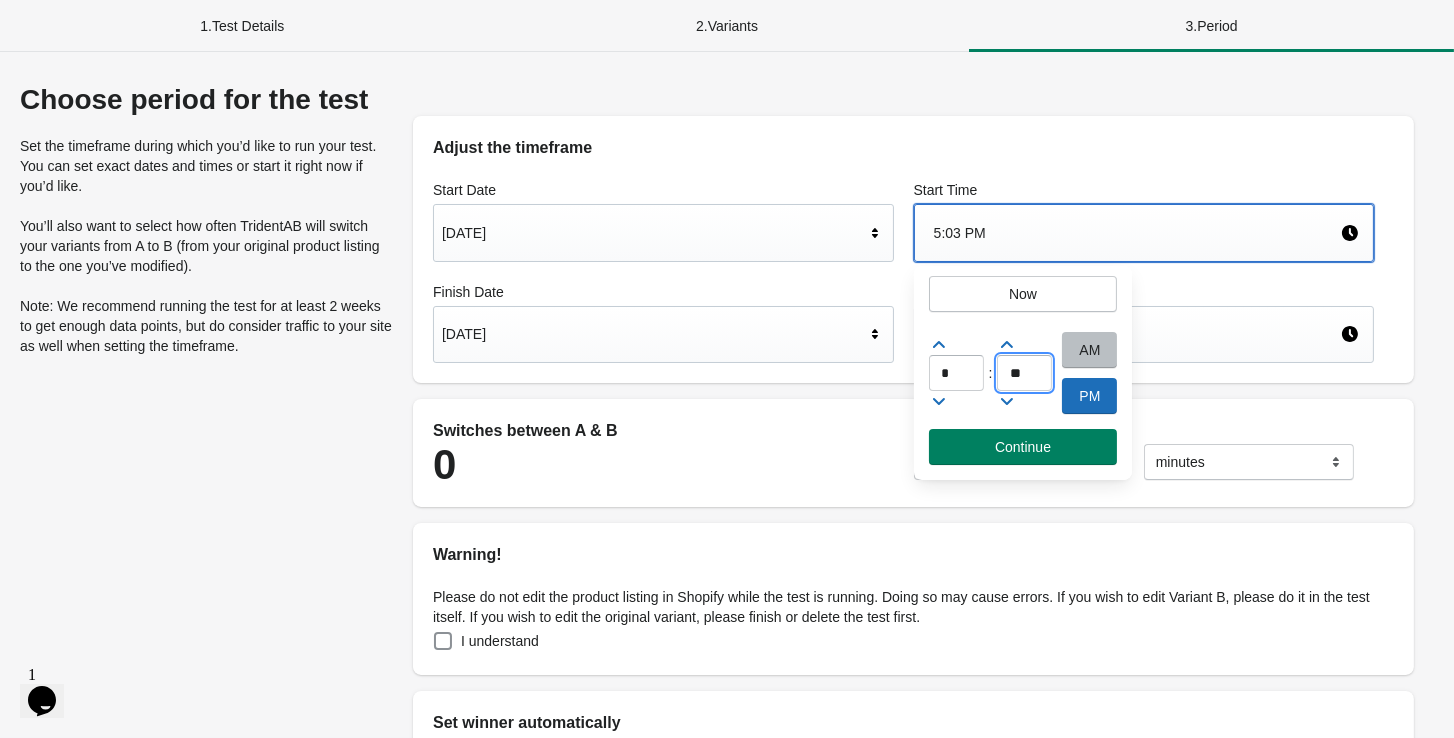 type on "**" 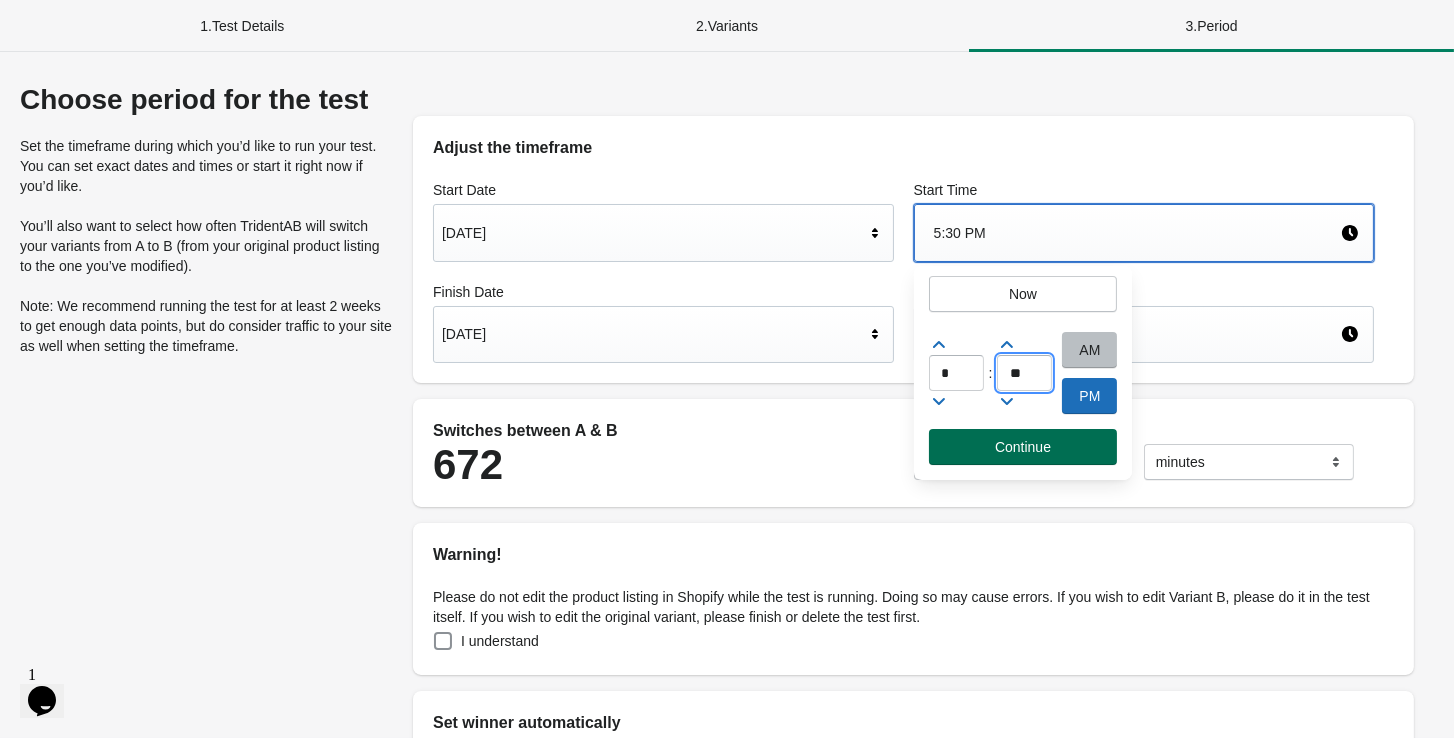 click on "Continue" at bounding box center (1023, 447) 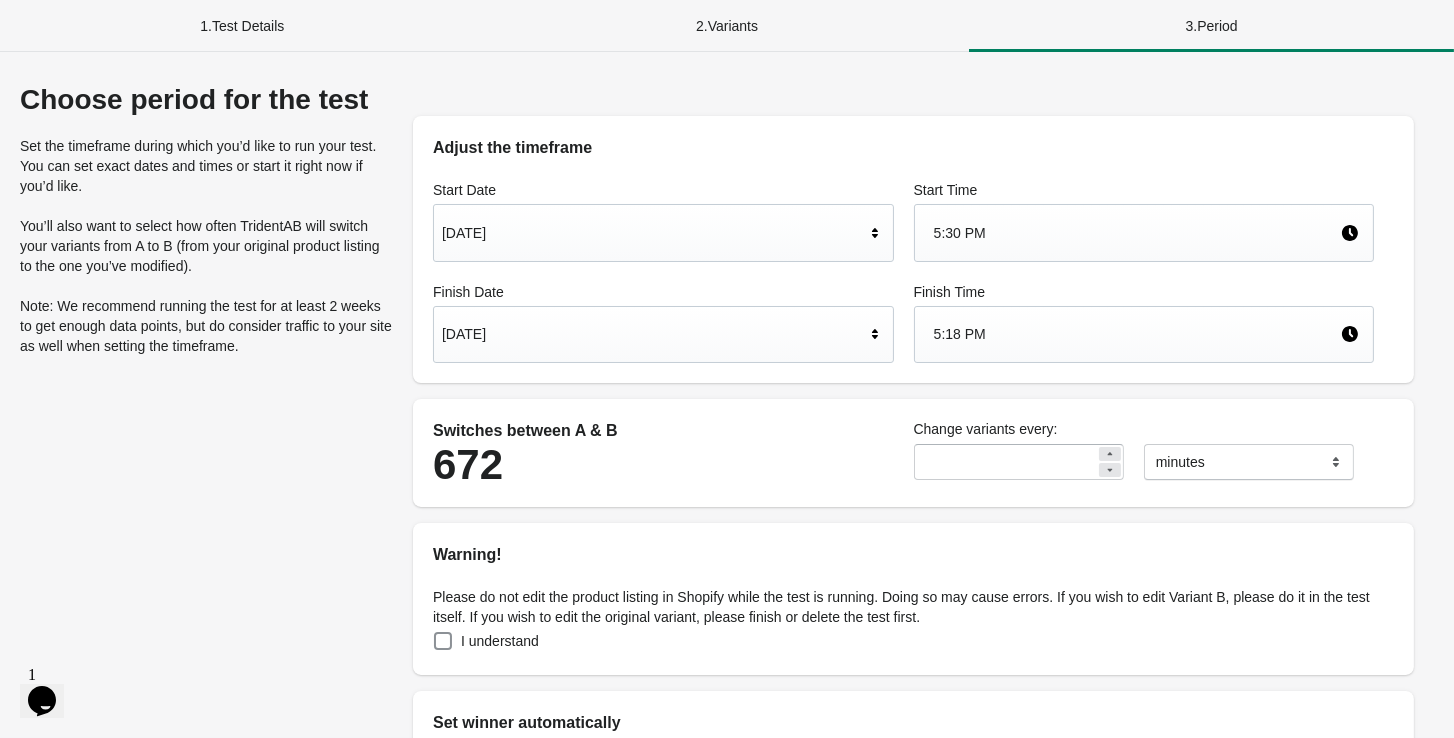 click on "Please do not edit the product listing in Shopify while the test is running. Doing so may cause errors. If you wish to edit Variant B, please do it in the test itself. If you wish to edit the original variant, please finish or delete the test first." at bounding box center (913, 607) 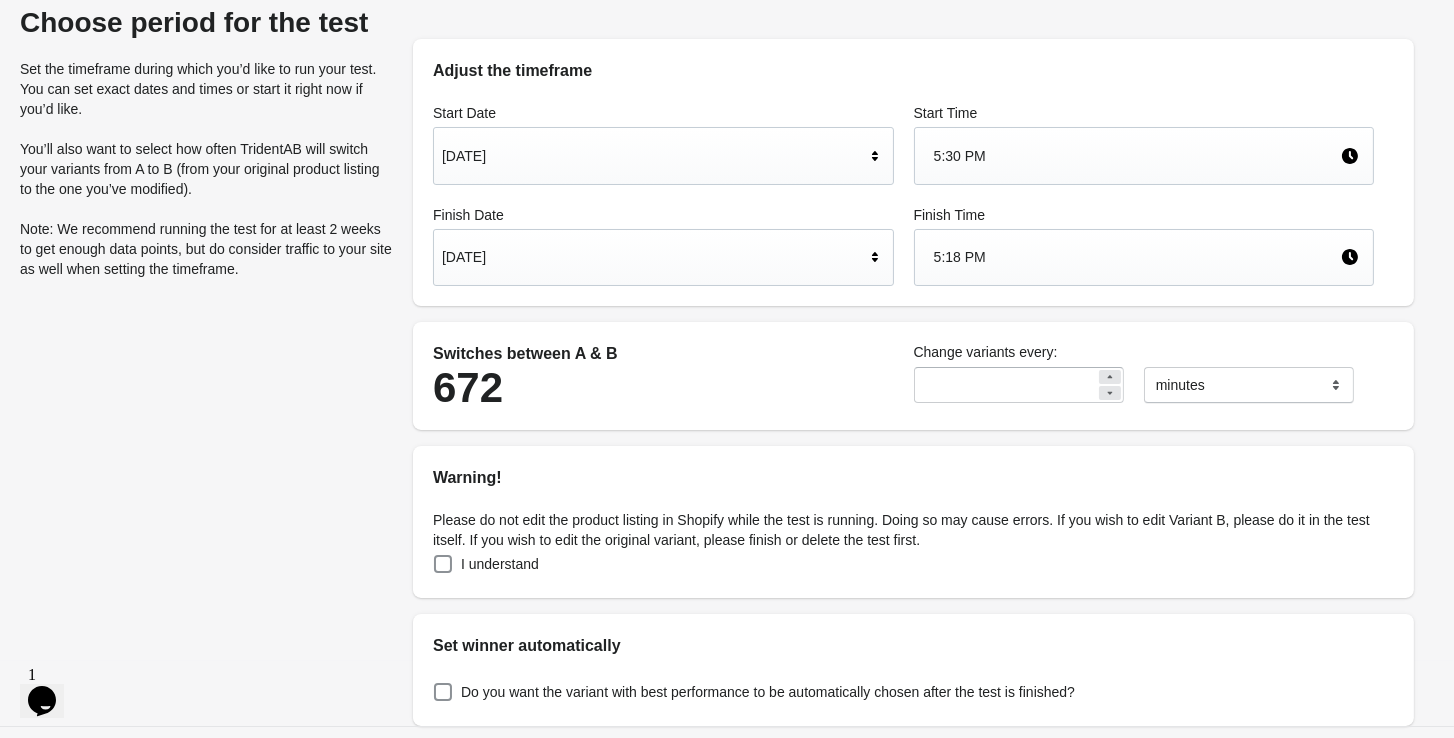 scroll, scrollTop: 104, scrollLeft: 0, axis: vertical 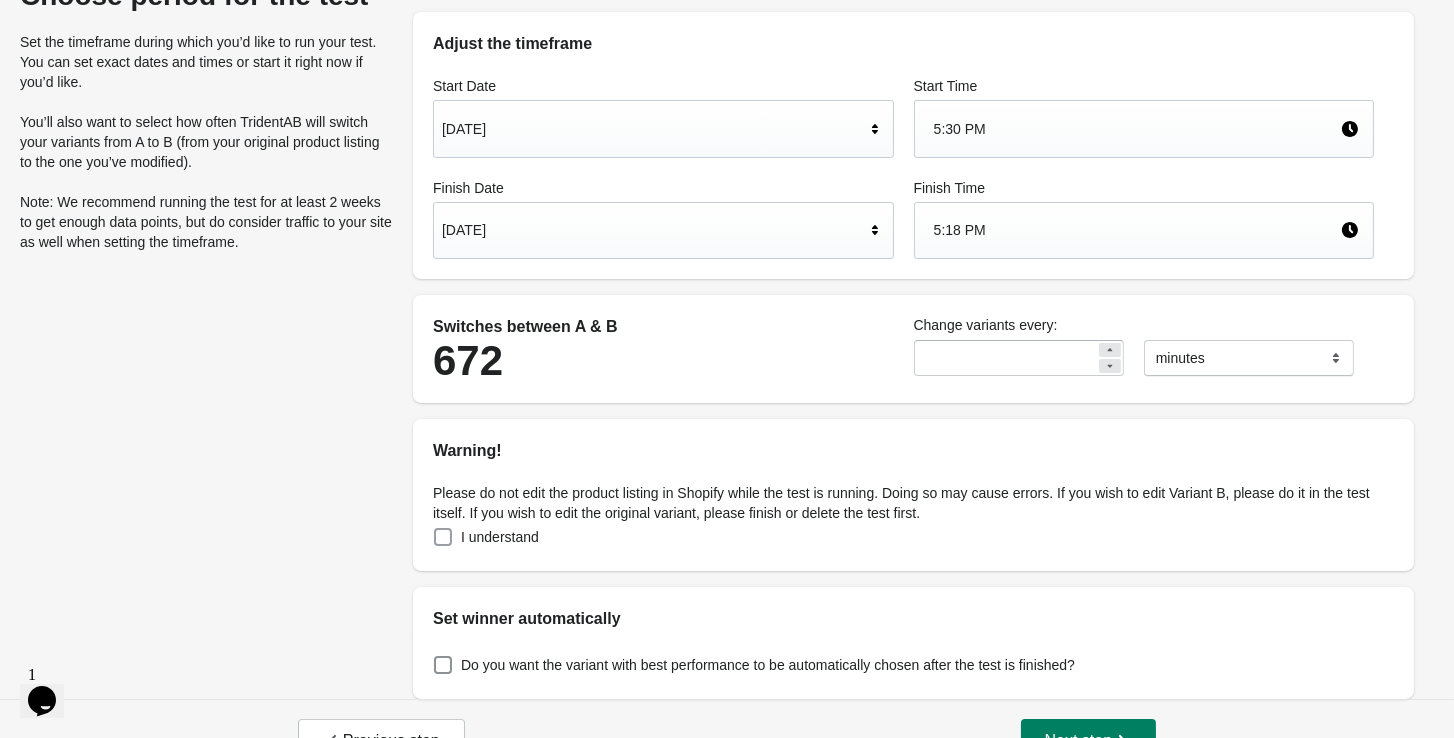 click on "I understand" at bounding box center [500, 537] 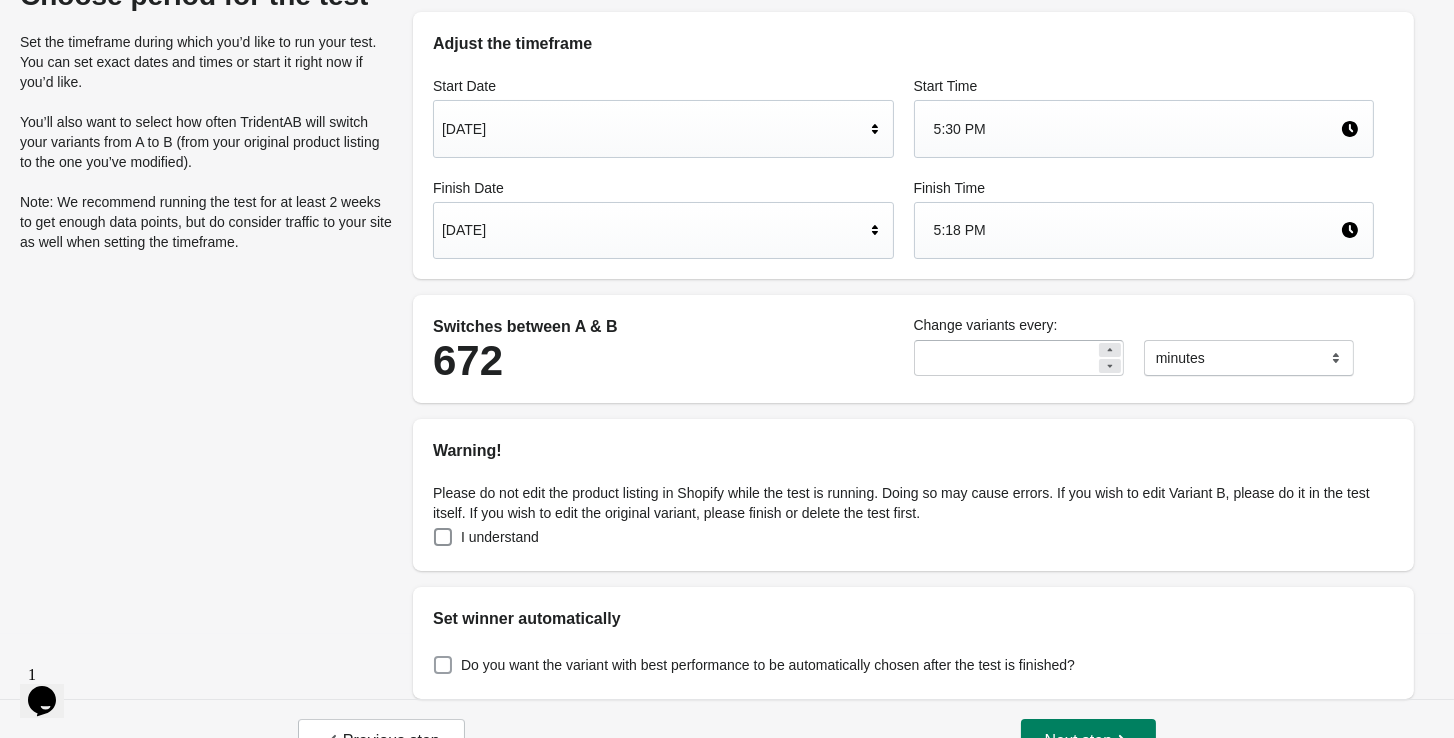 click on "Previous step Next step" at bounding box center (727, 741) 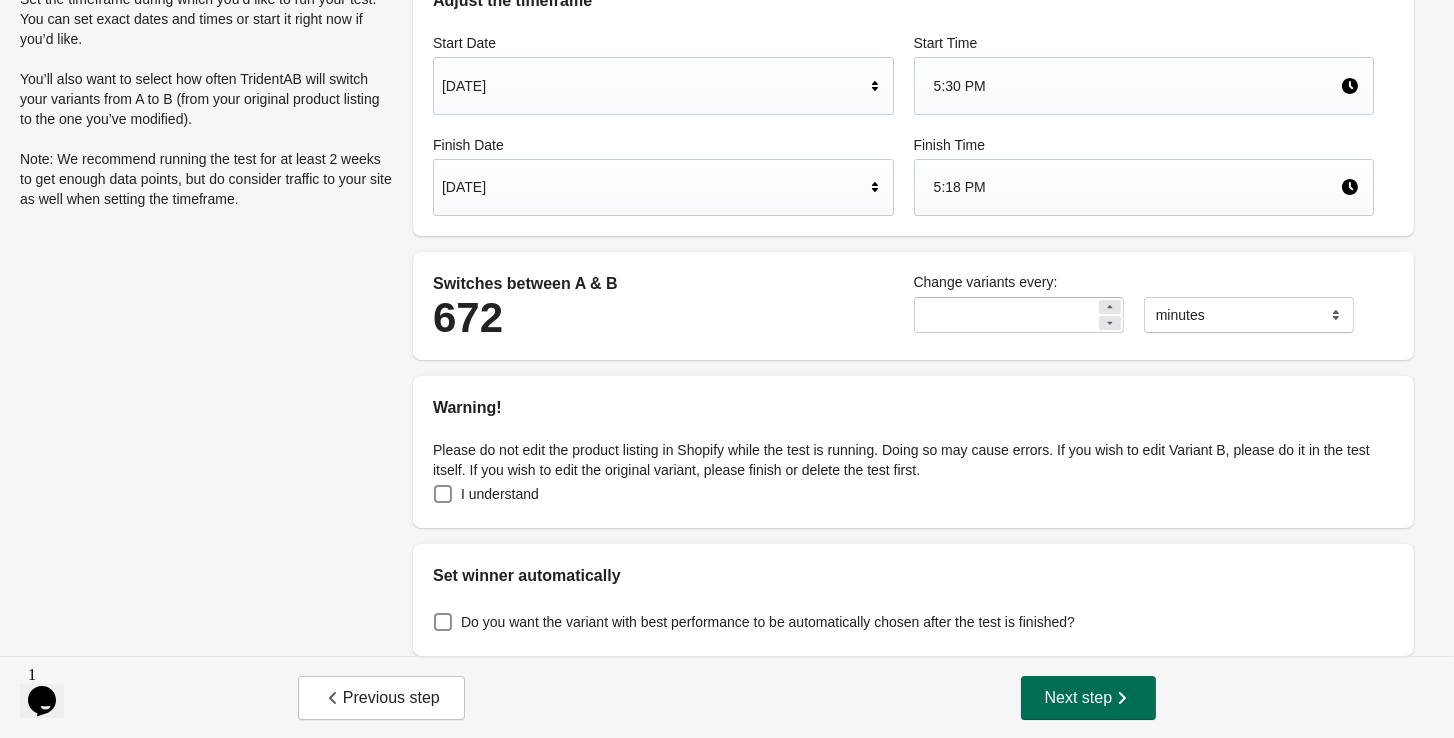 scroll, scrollTop: 145, scrollLeft: 0, axis: vertical 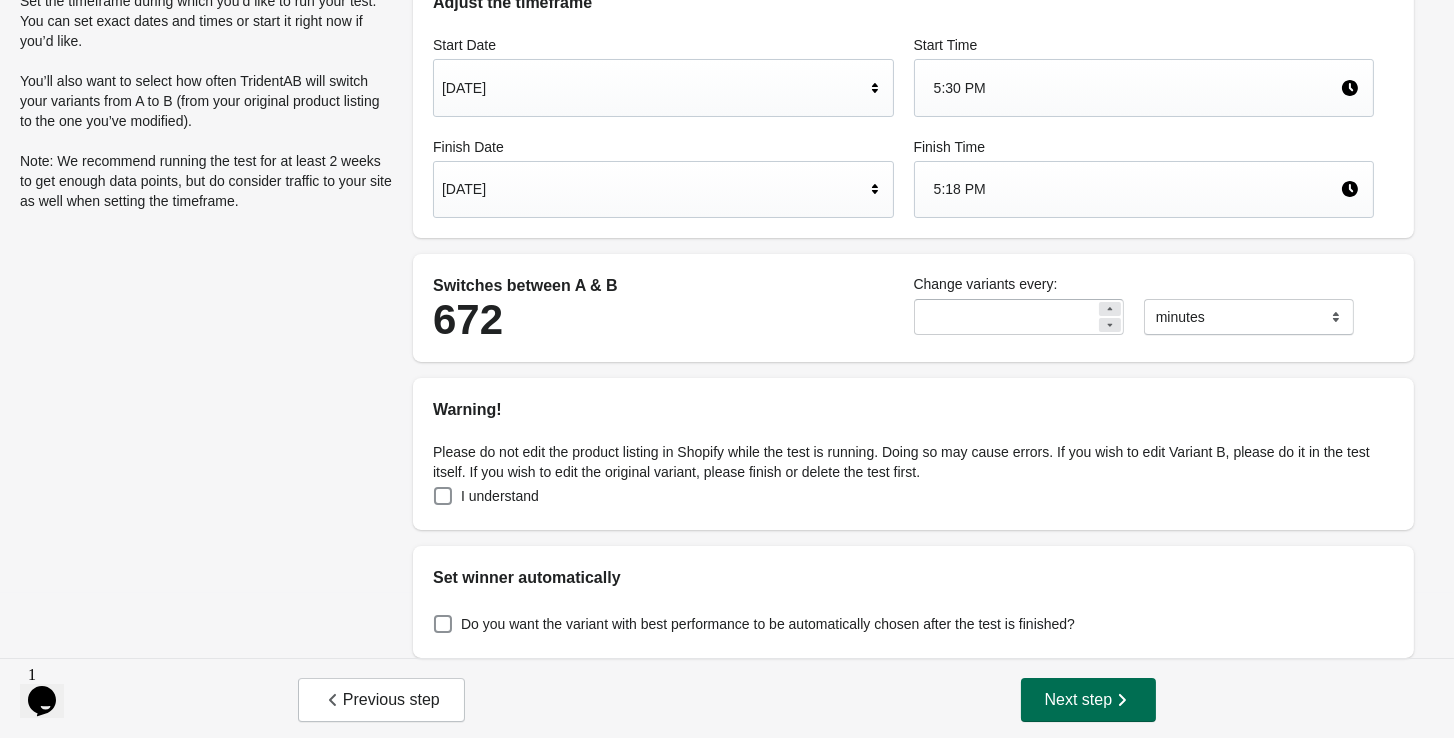 click on "Next step" at bounding box center [1089, 700] 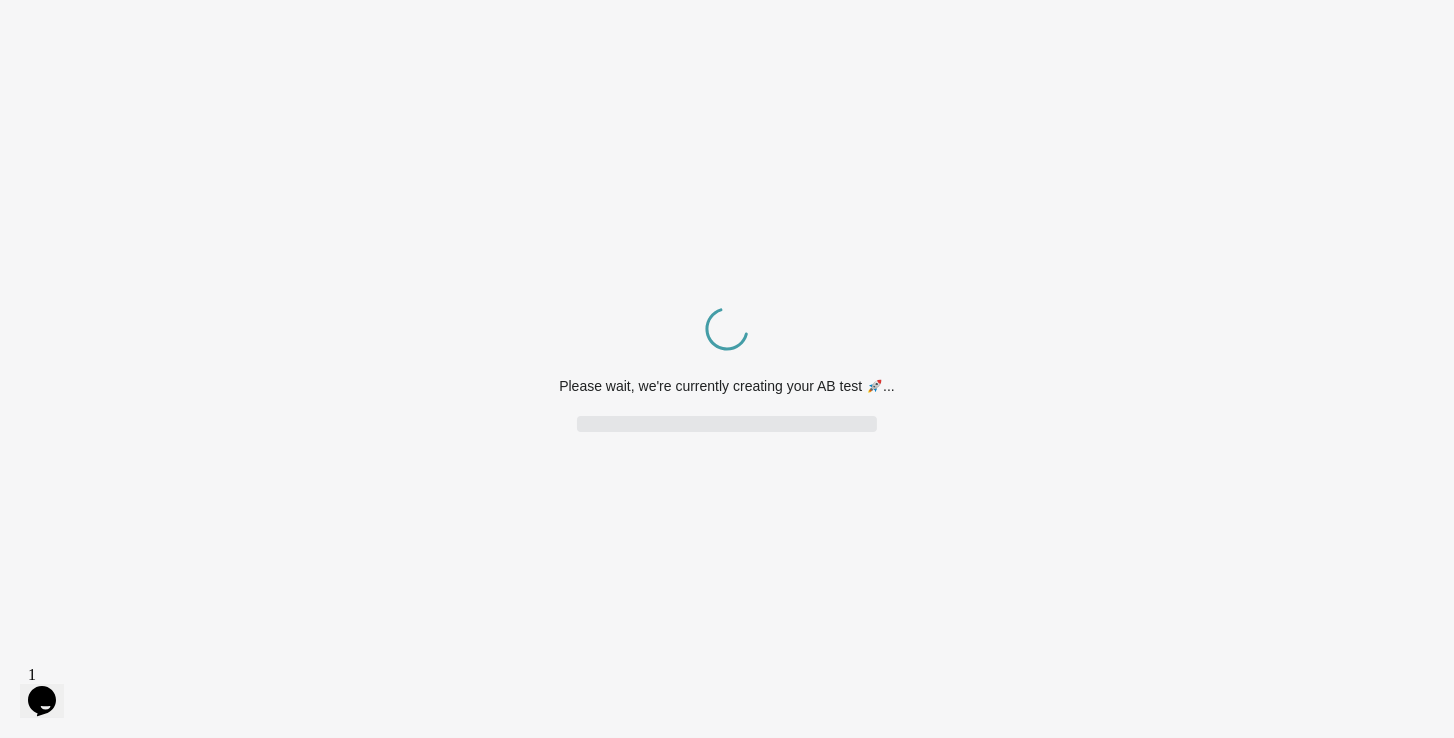 scroll, scrollTop: 0, scrollLeft: 0, axis: both 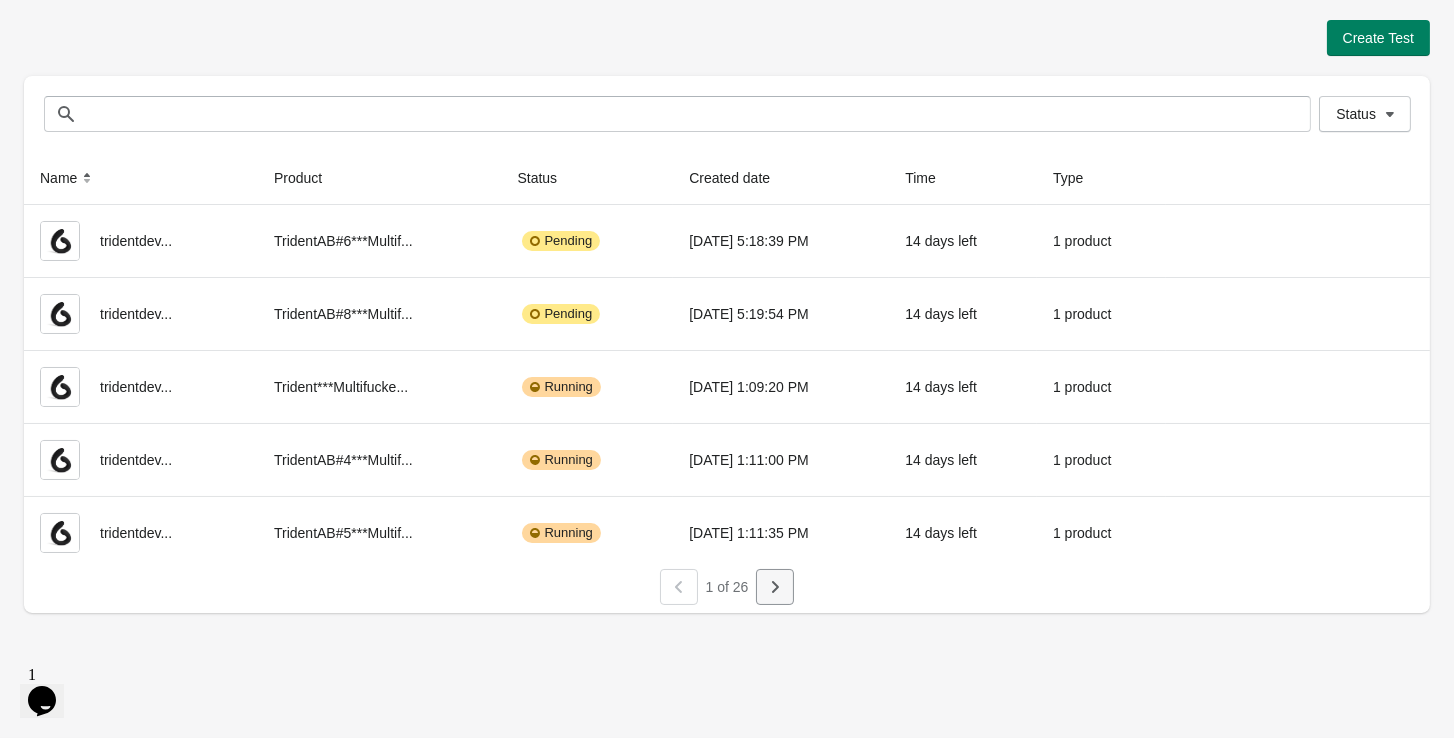 click 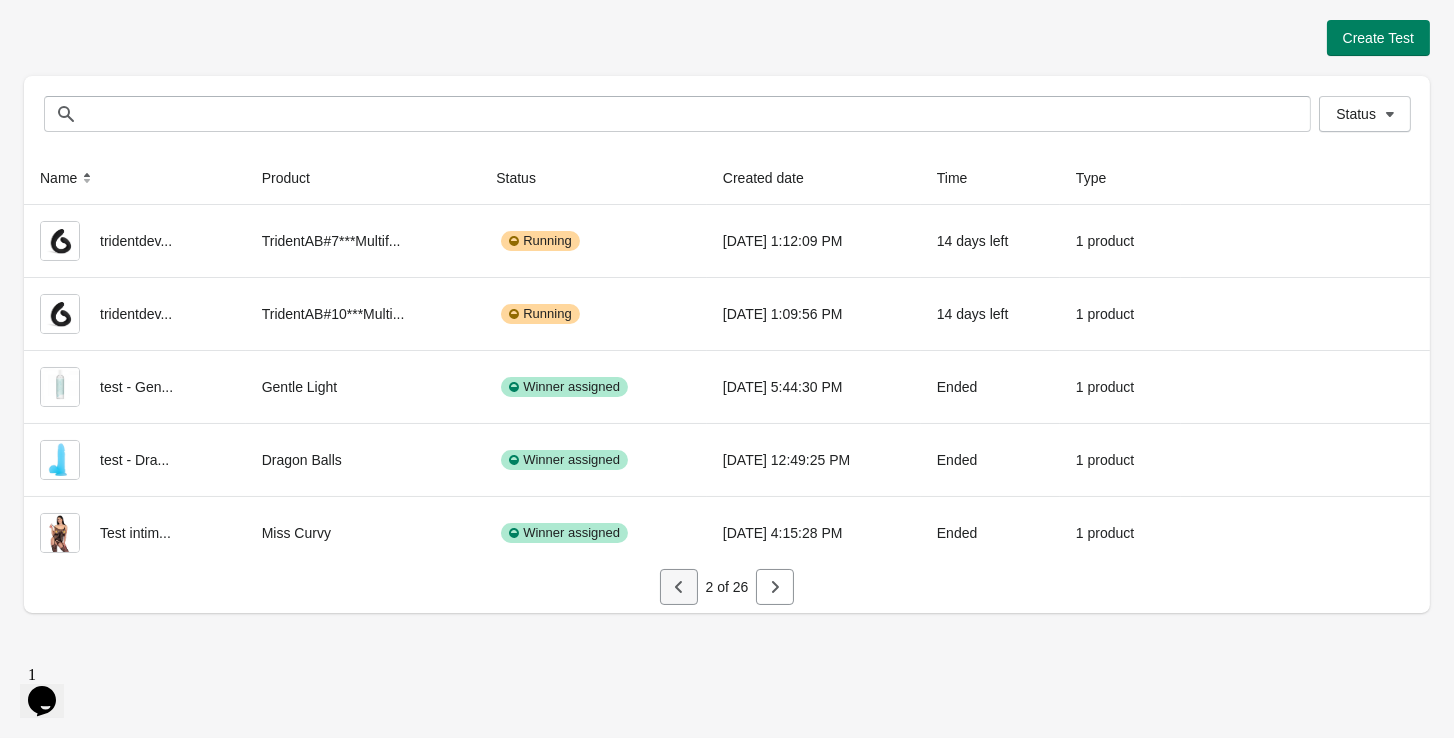 click 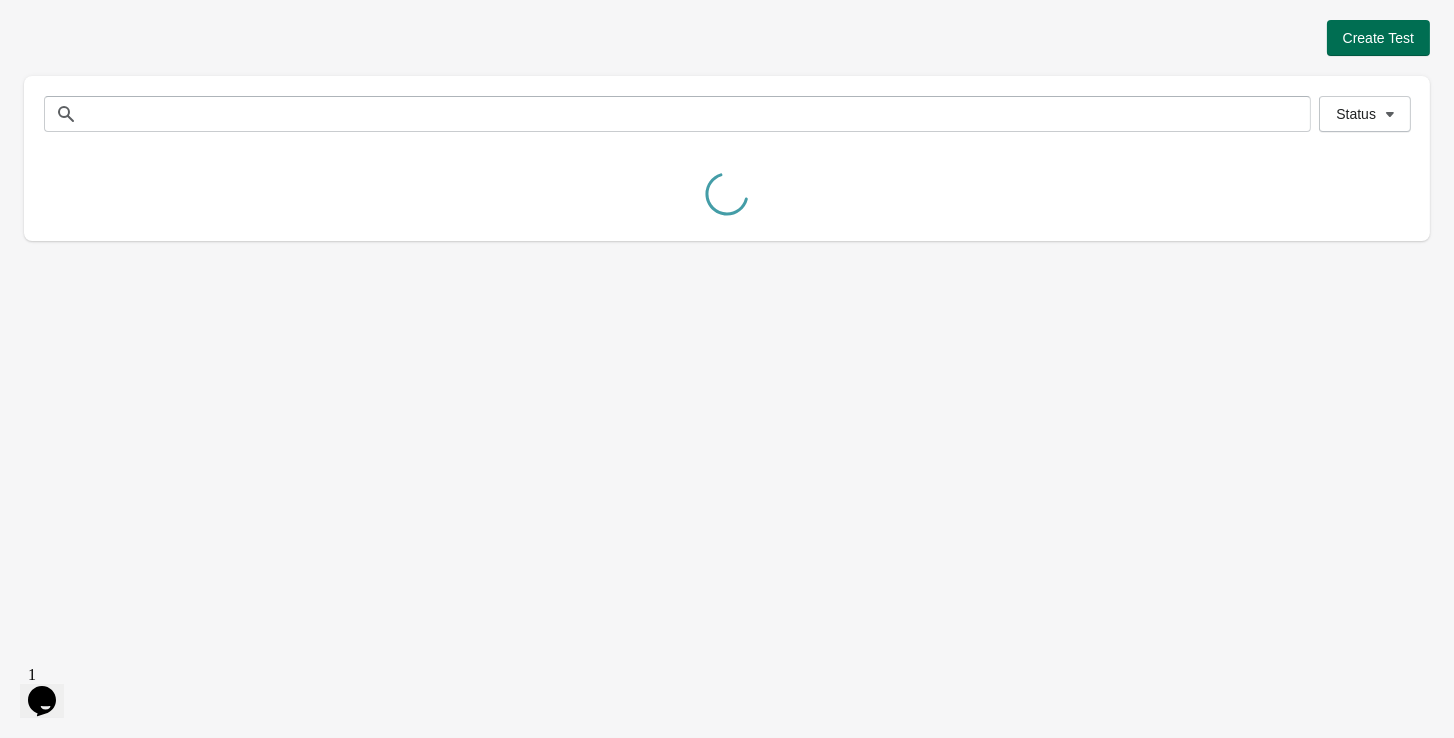 click on "Create Test" at bounding box center (1378, 38) 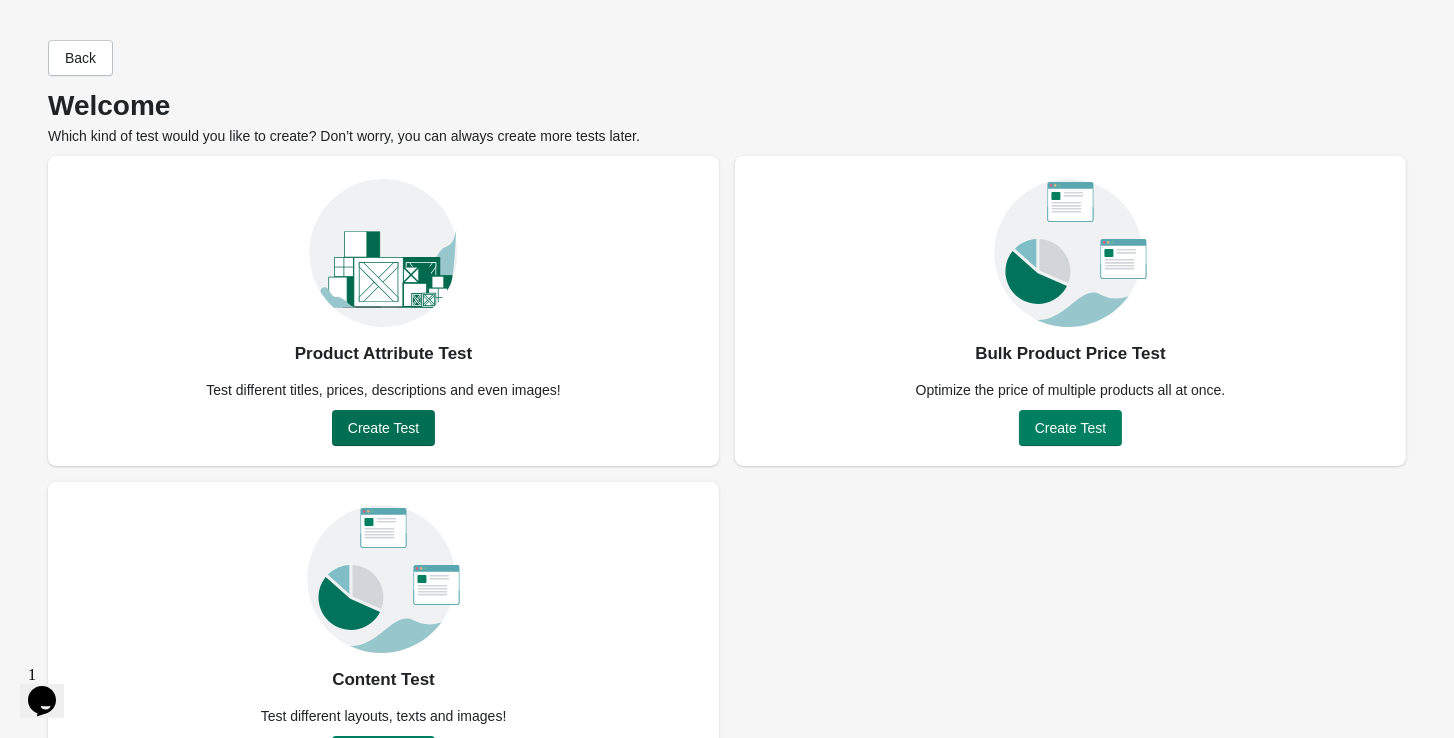 click on "Create Test" at bounding box center [383, 428] 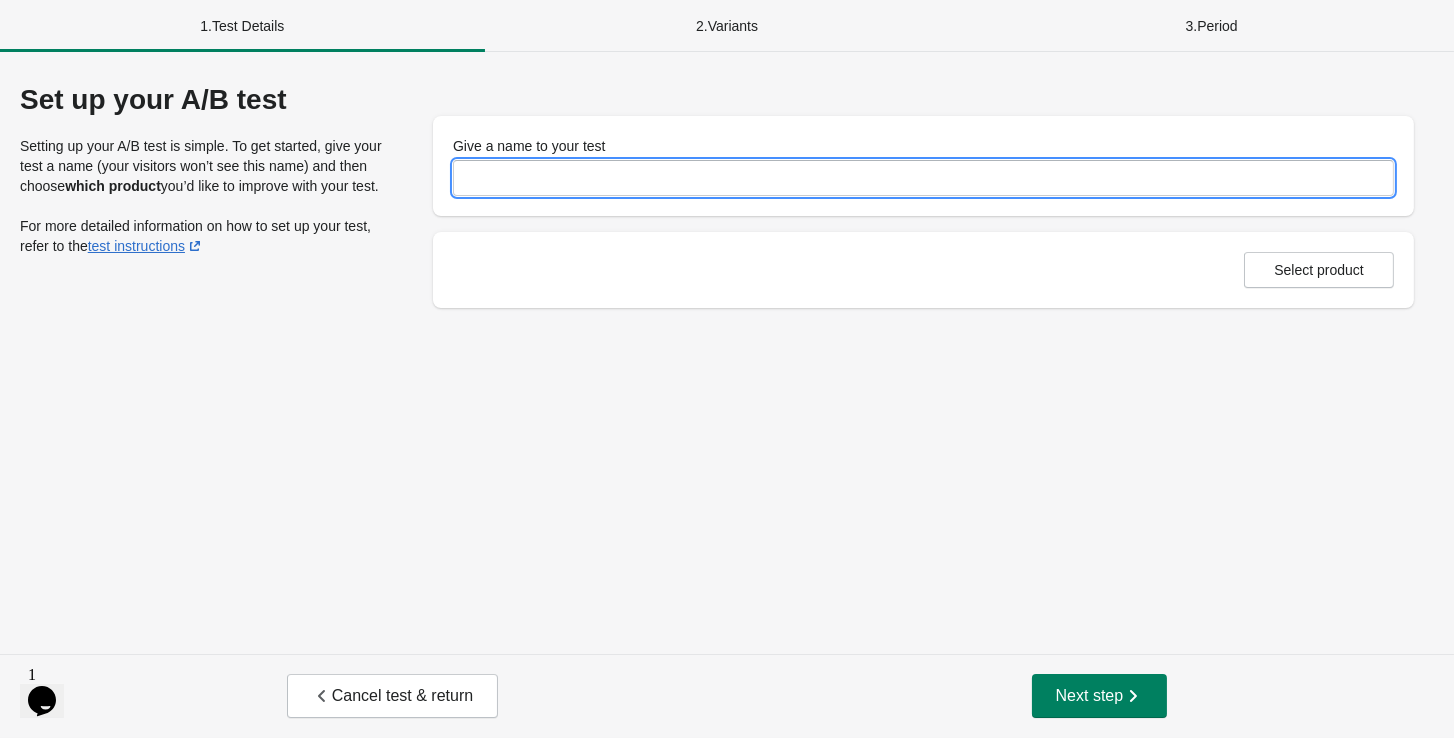 click on "Give a name to your test" at bounding box center [923, 178] 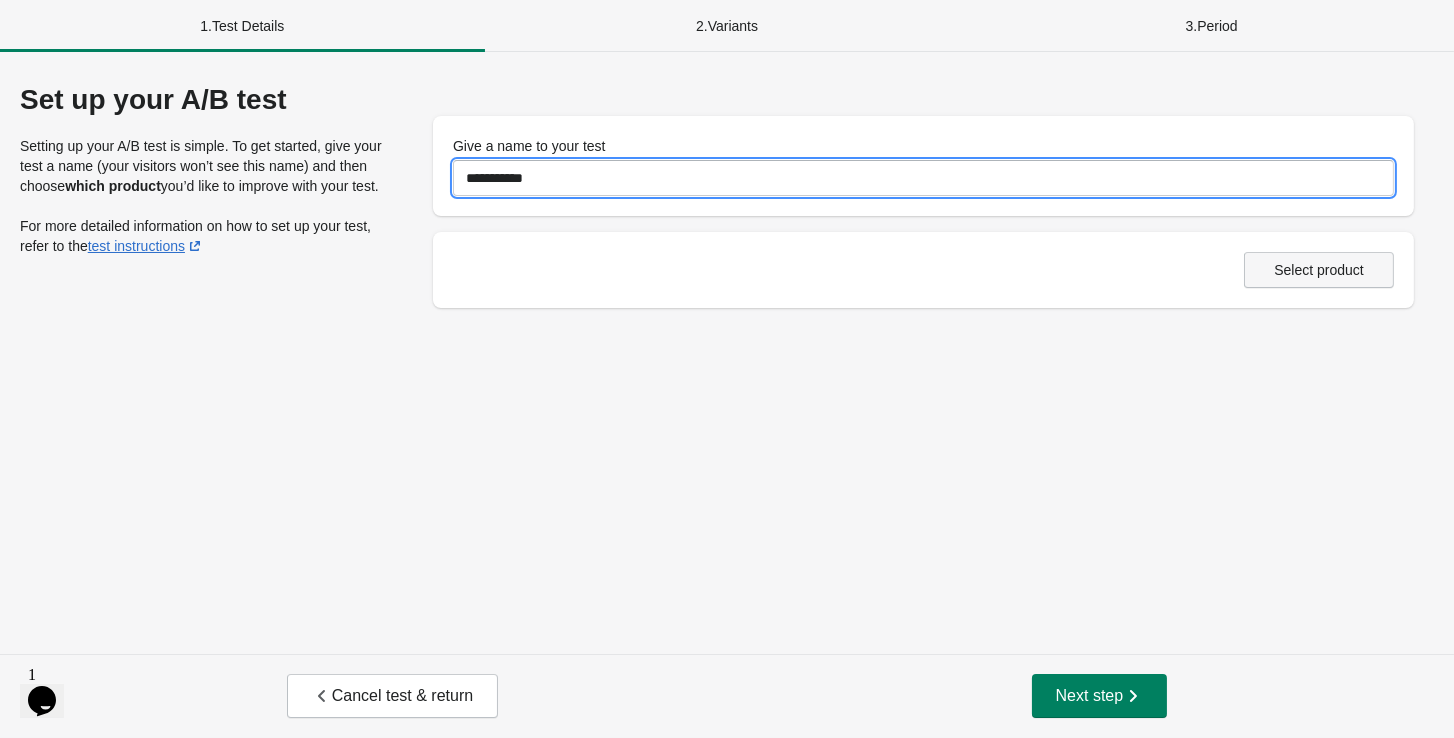 type on "**********" 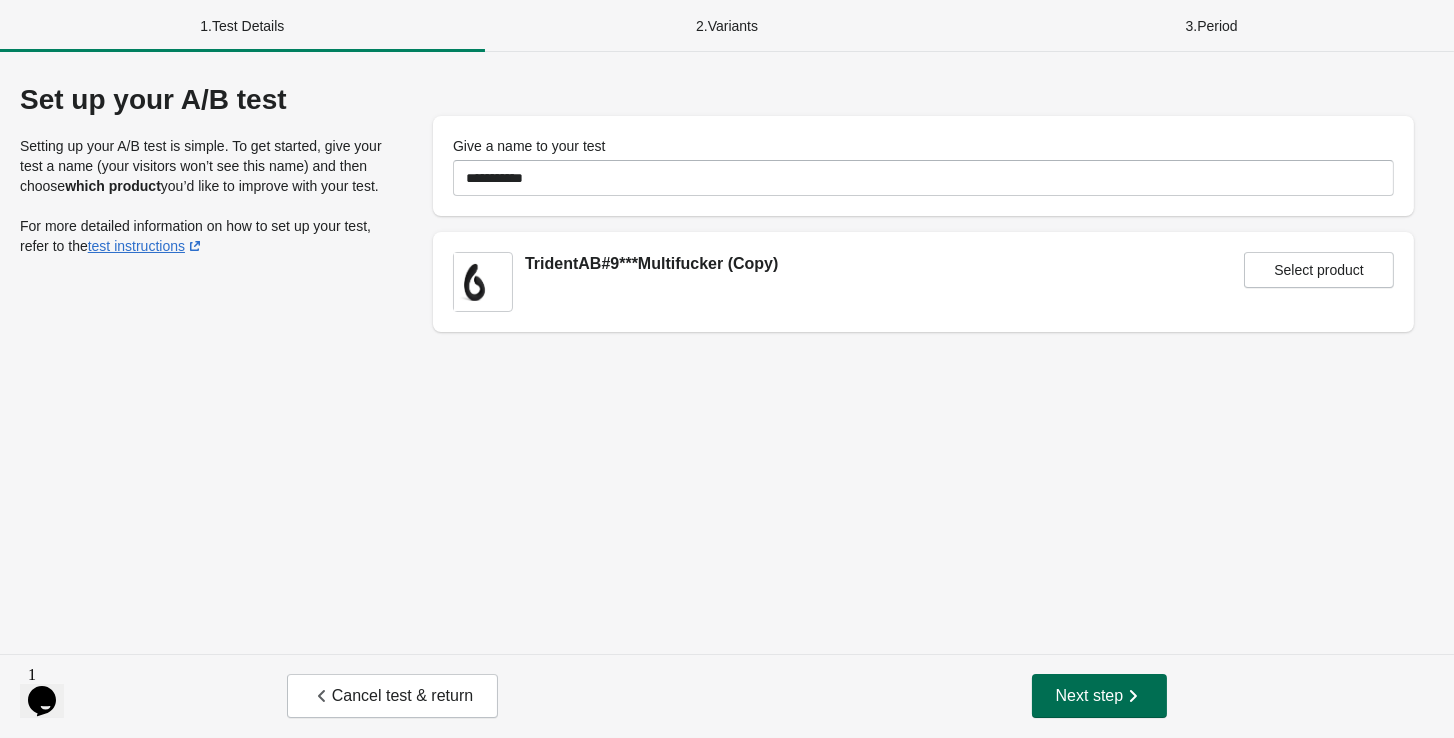 click on "Next step" at bounding box center [1100, 696] 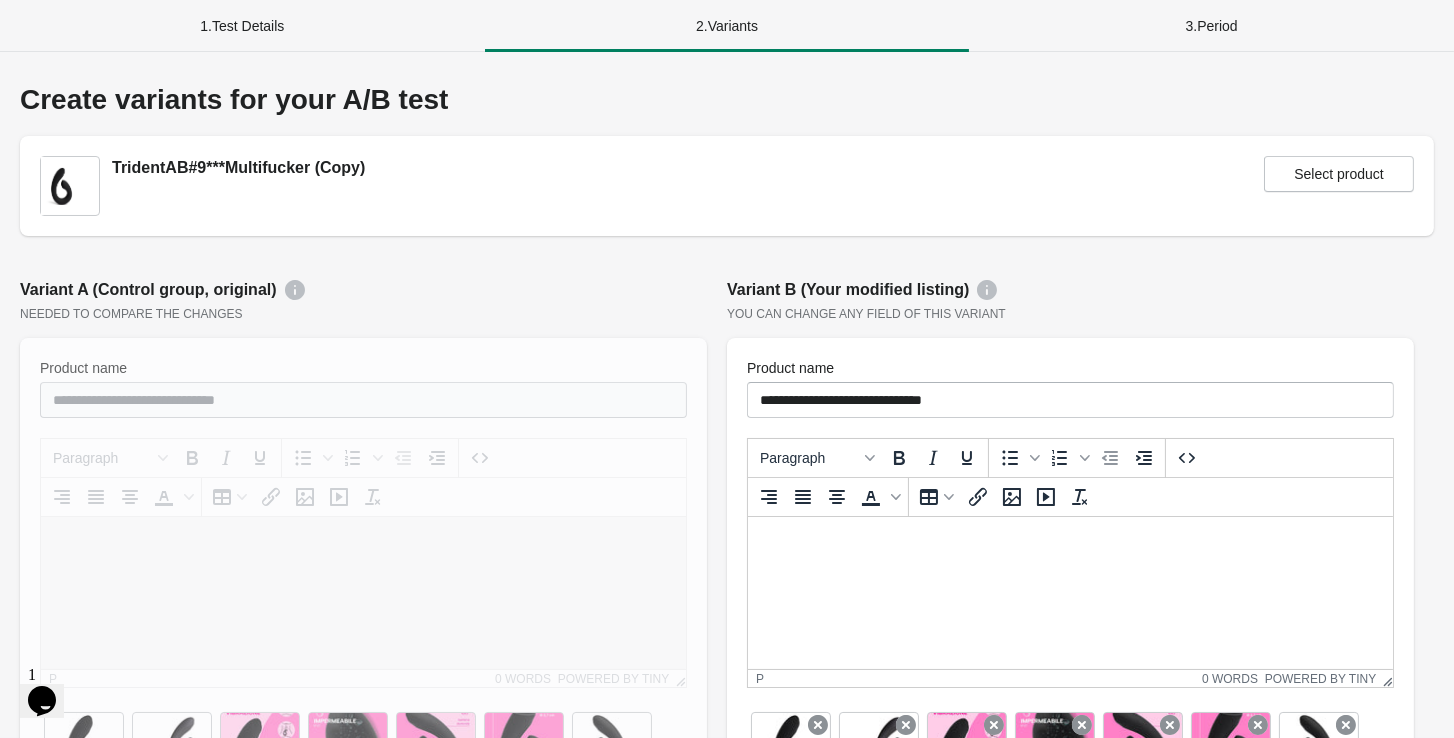 scroll, scrollTop: 0, scrollLeft: 0, axis: both 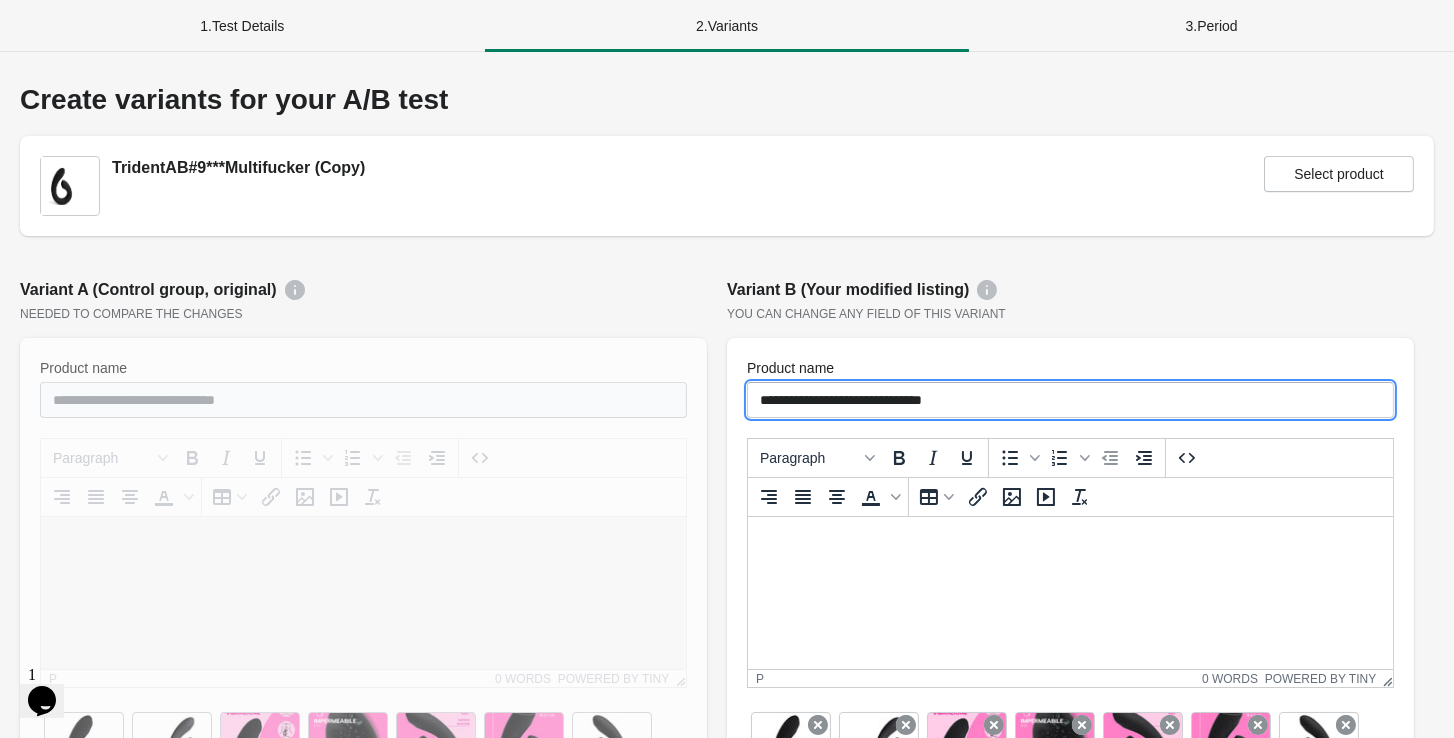click on "**********" at bounding box center [1070, 400] 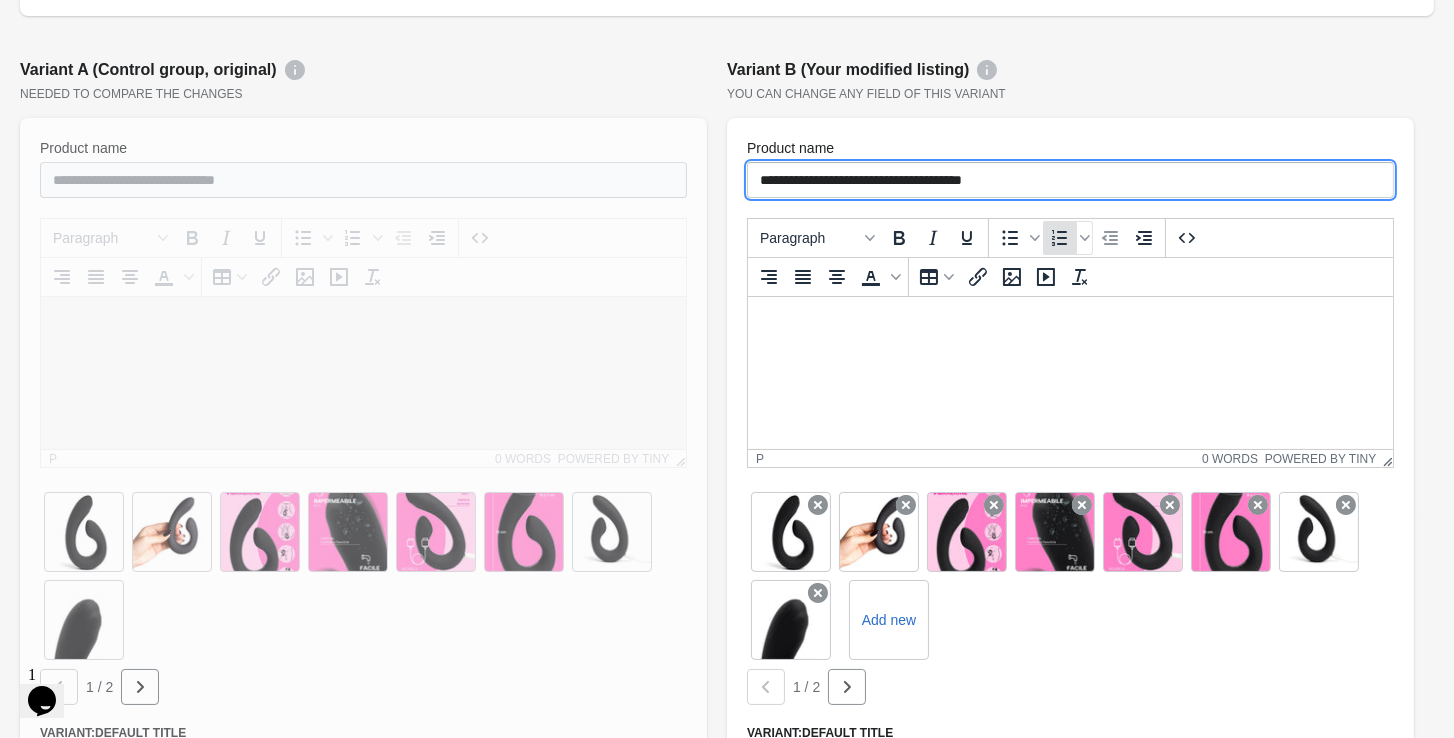 scroll, scrollTop: 238, scrollLeft: 0, axis: vertical 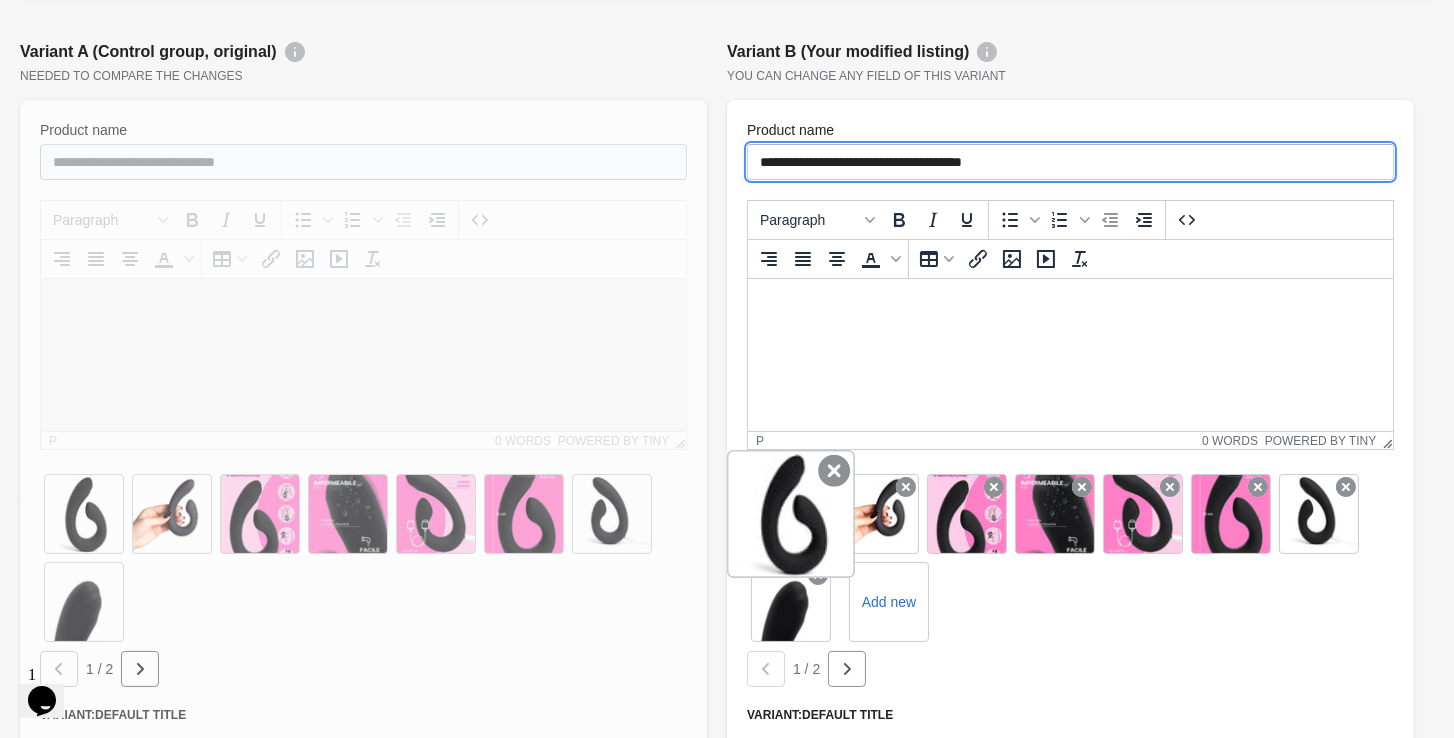 type on "**********" 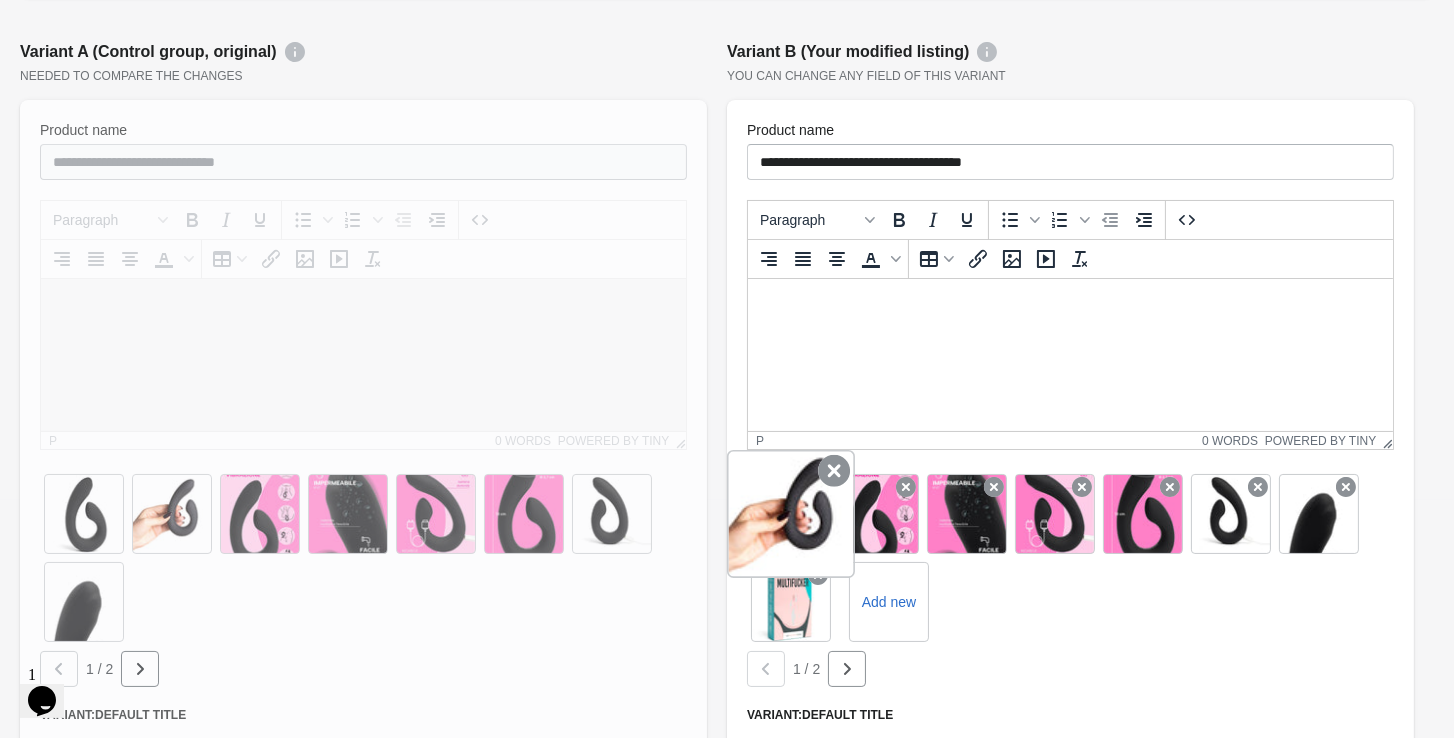 click 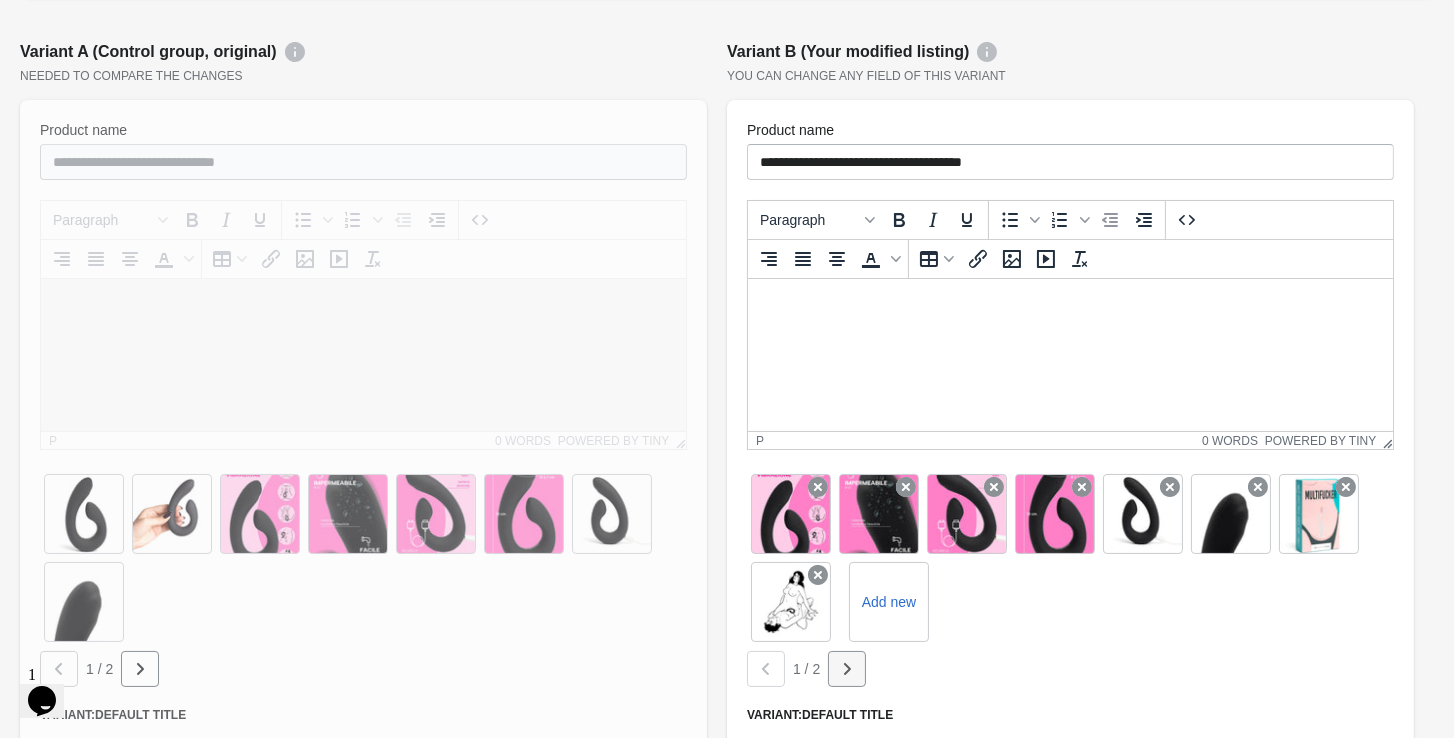 click 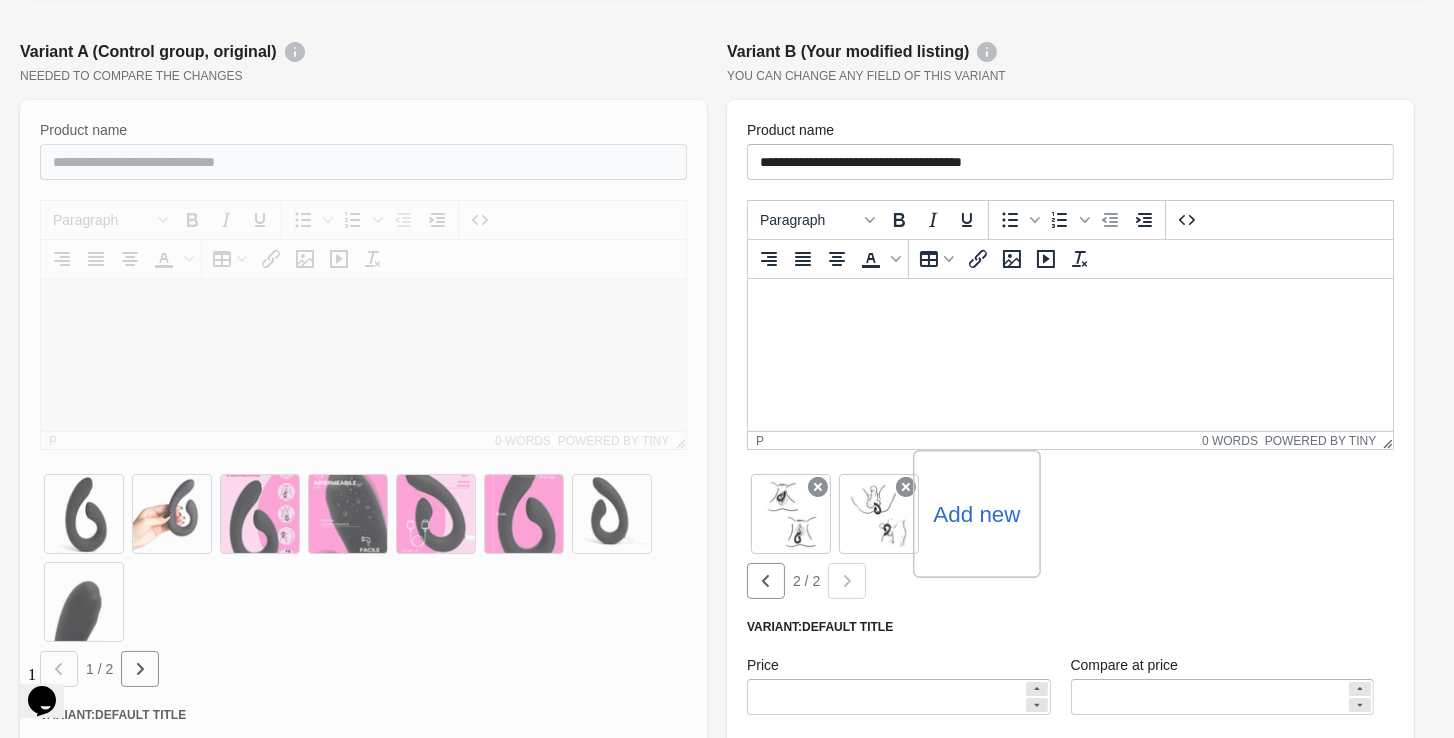 click on "Add new" at bounding box center (976, 514) 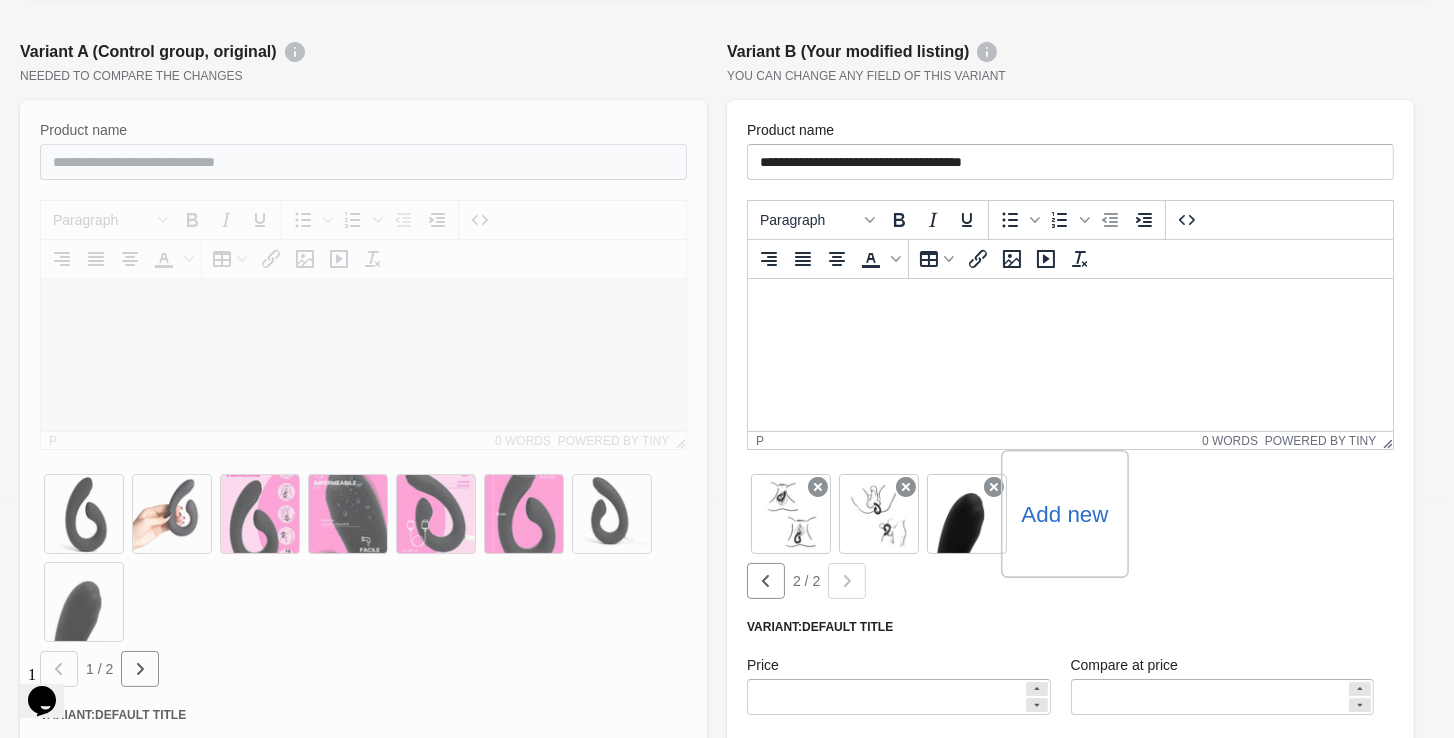 click on "Add new" at bounding box center [1064, 514] 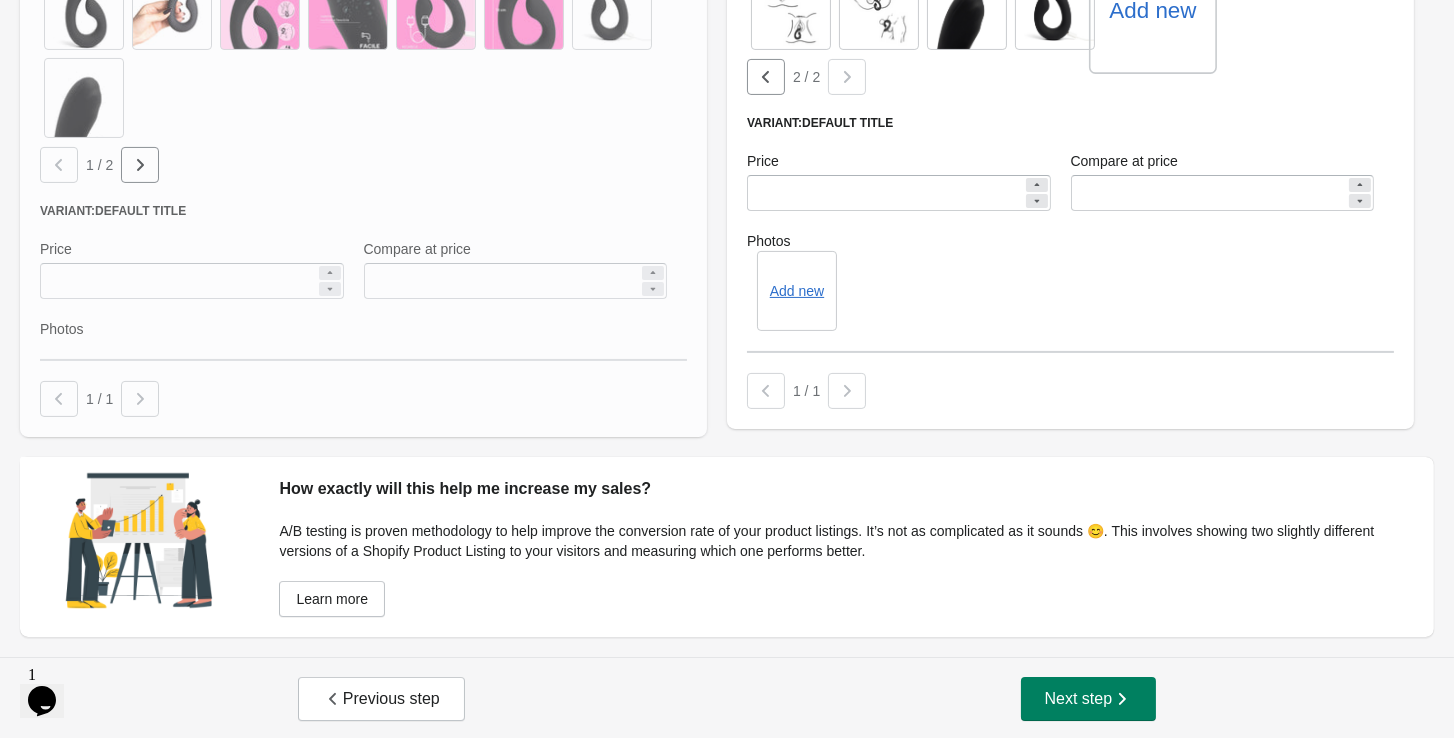scroll, scrollTop: 741, scrollLeft: 0, axis: vertical 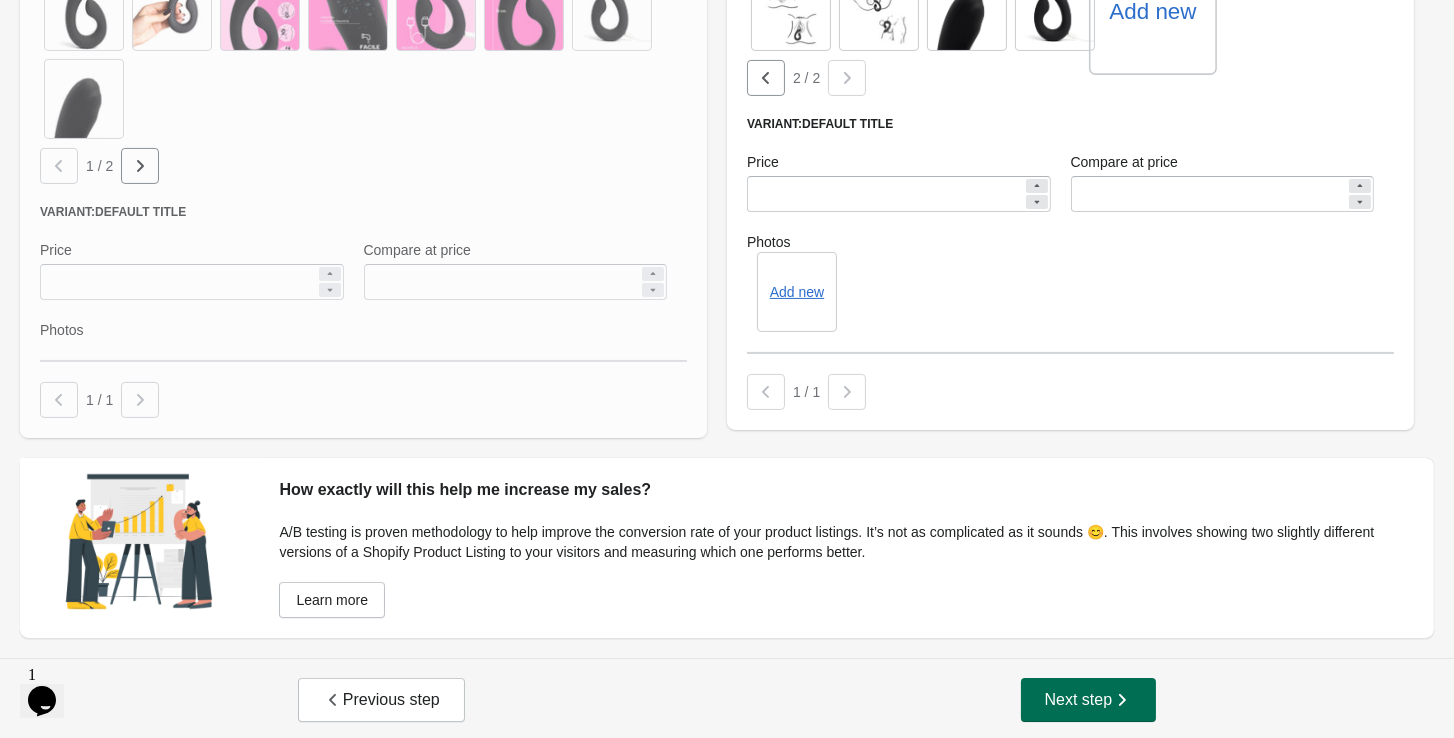 click on "Next step" at bounding box center [1089, 700] 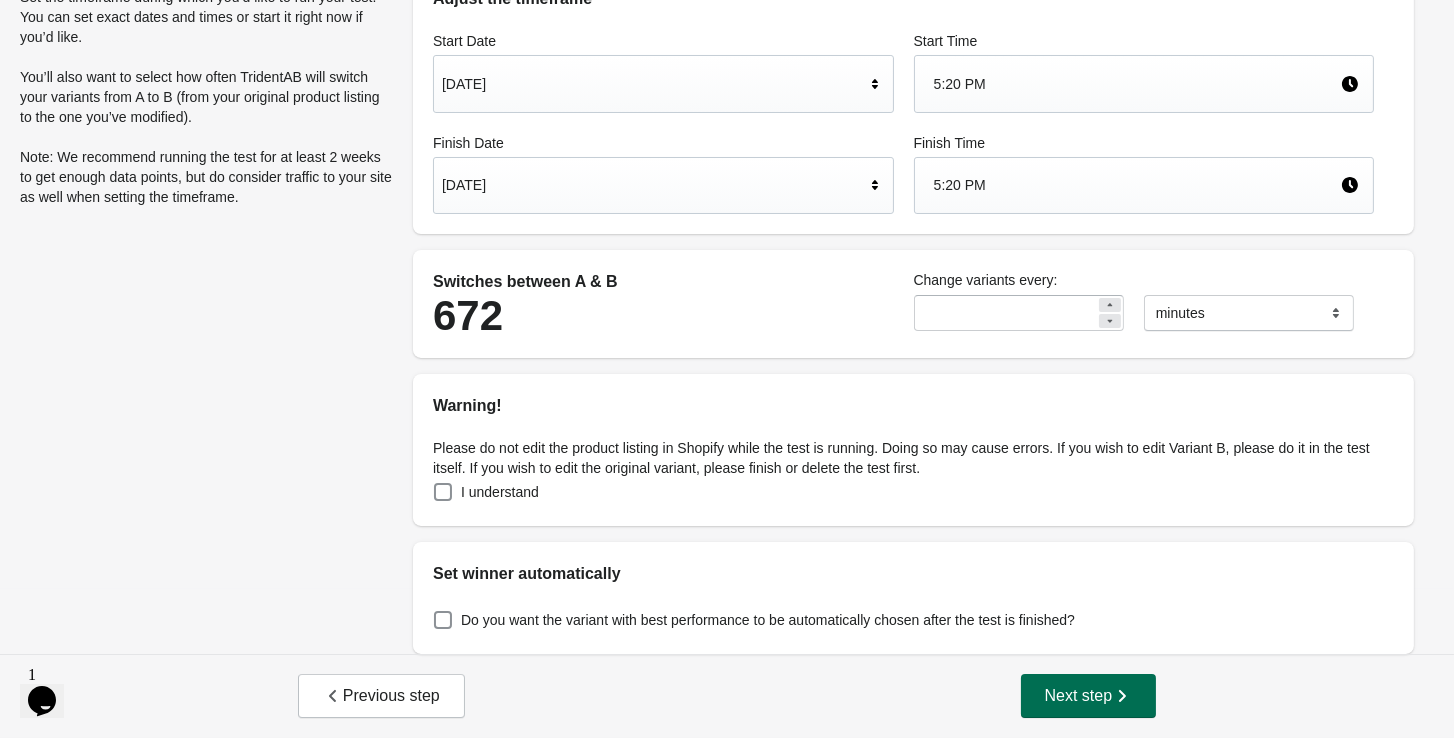 scroll, scrollTop: 0, scrollLeft: 0, axis: both 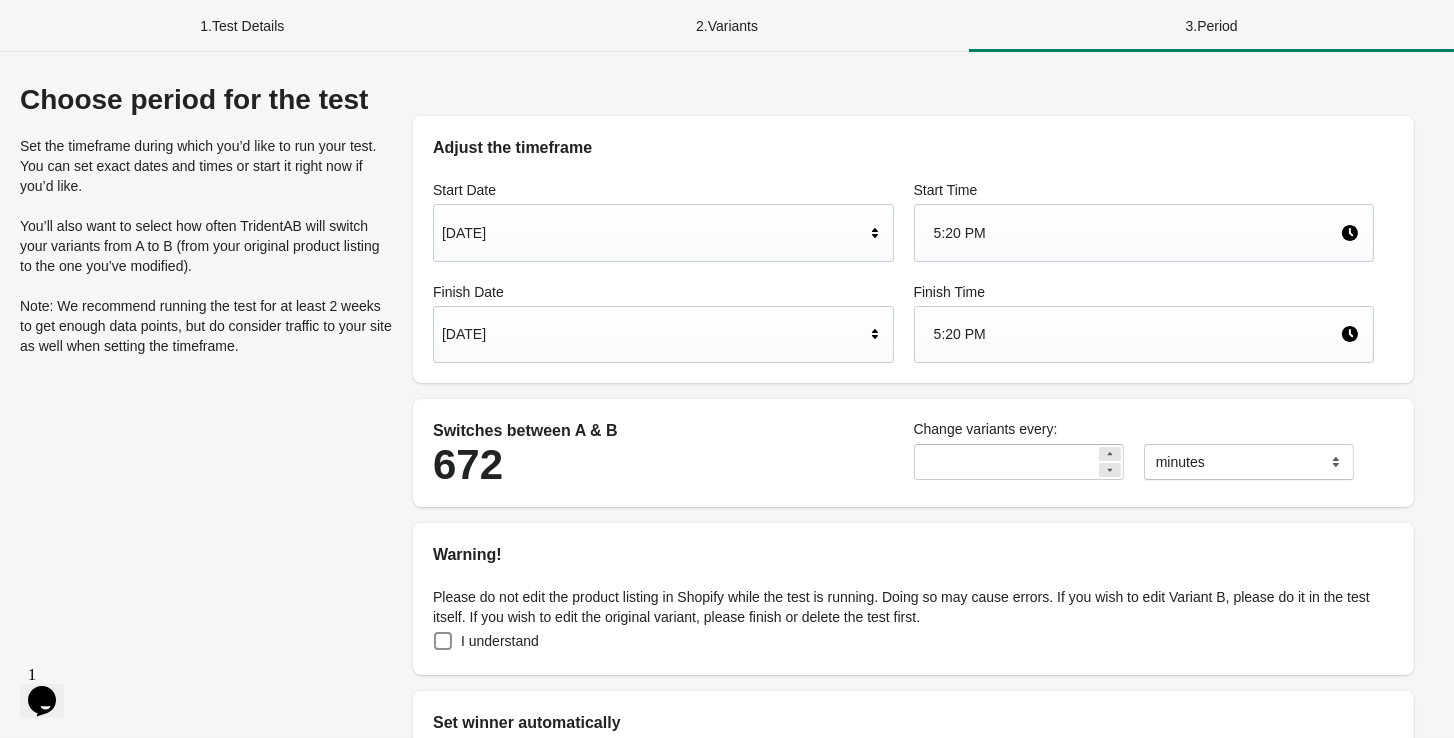click on "5:20 PM" at bounding box center [1137, 233] 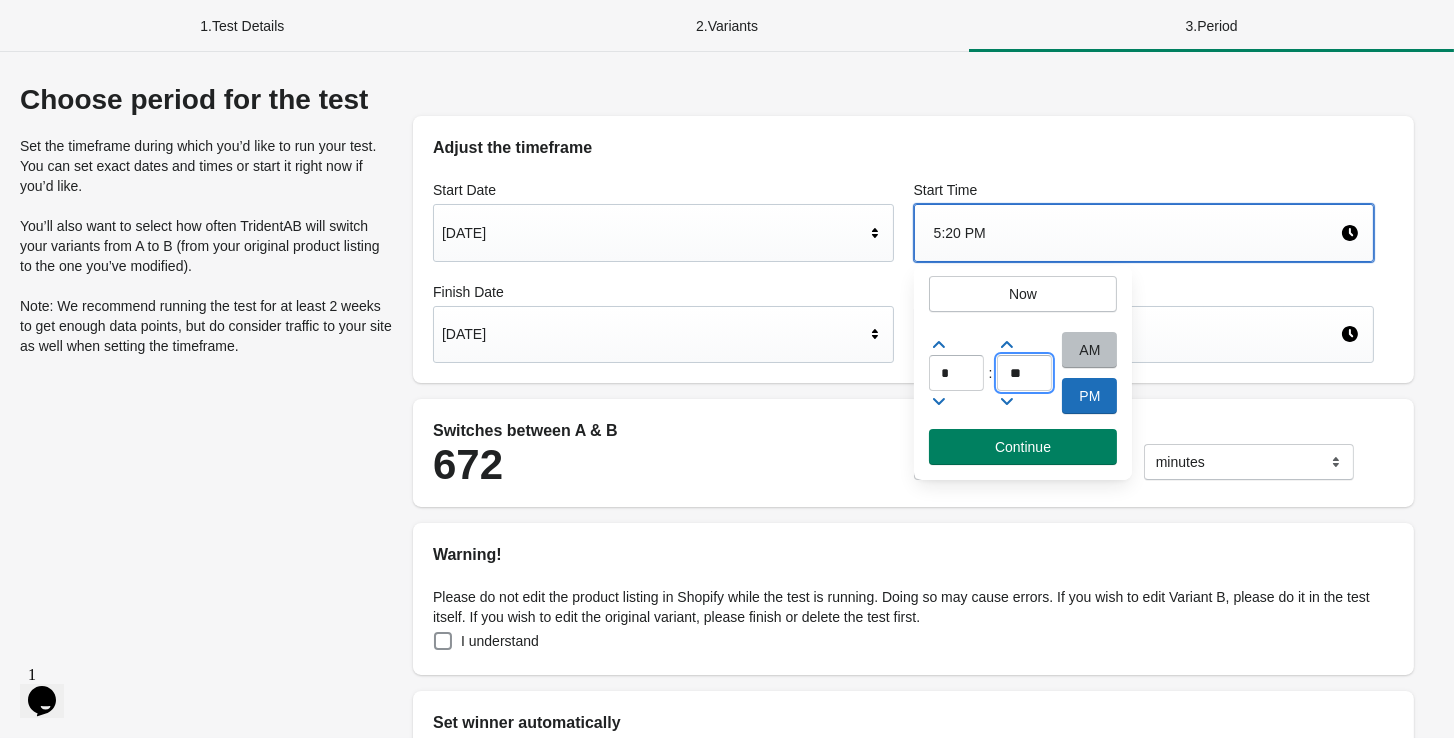 click on "**" at bounding box center [1024, 373] 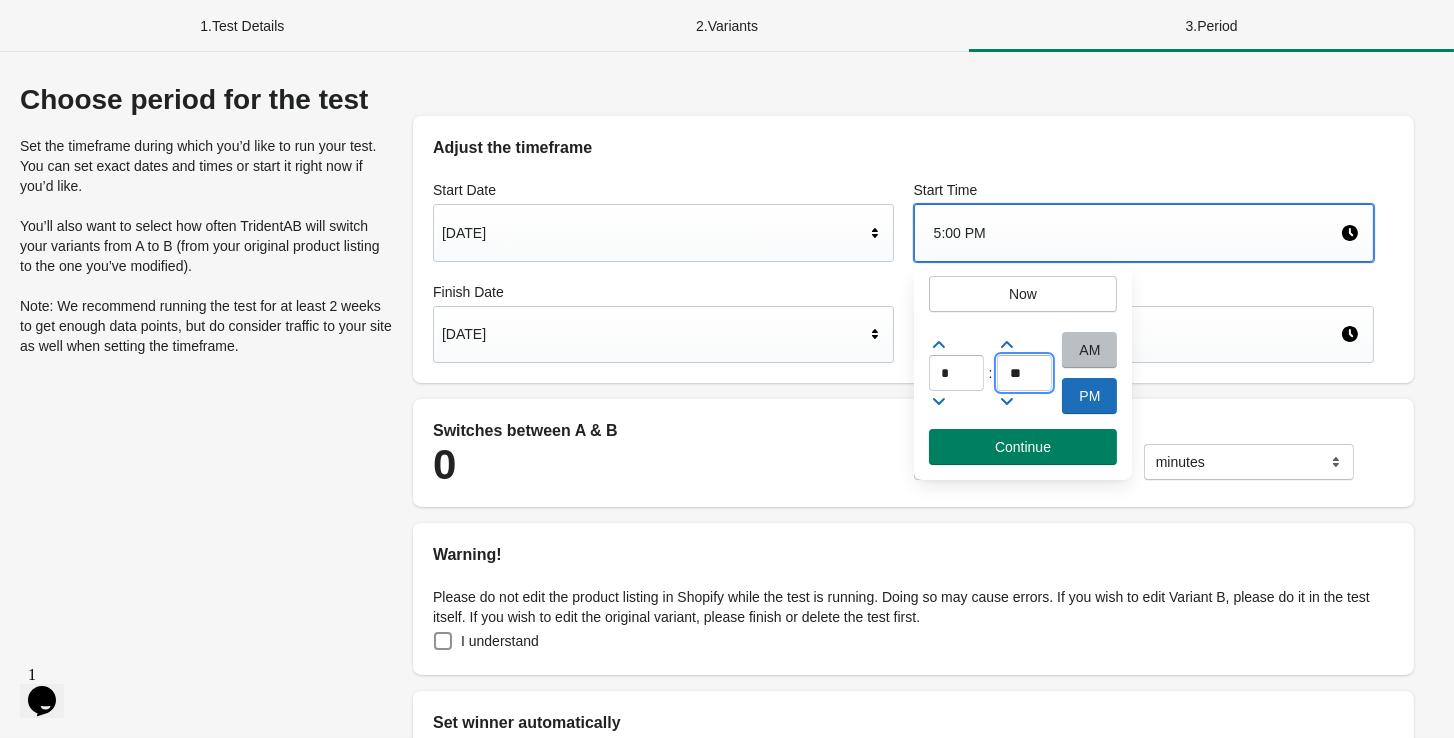 type on "**" 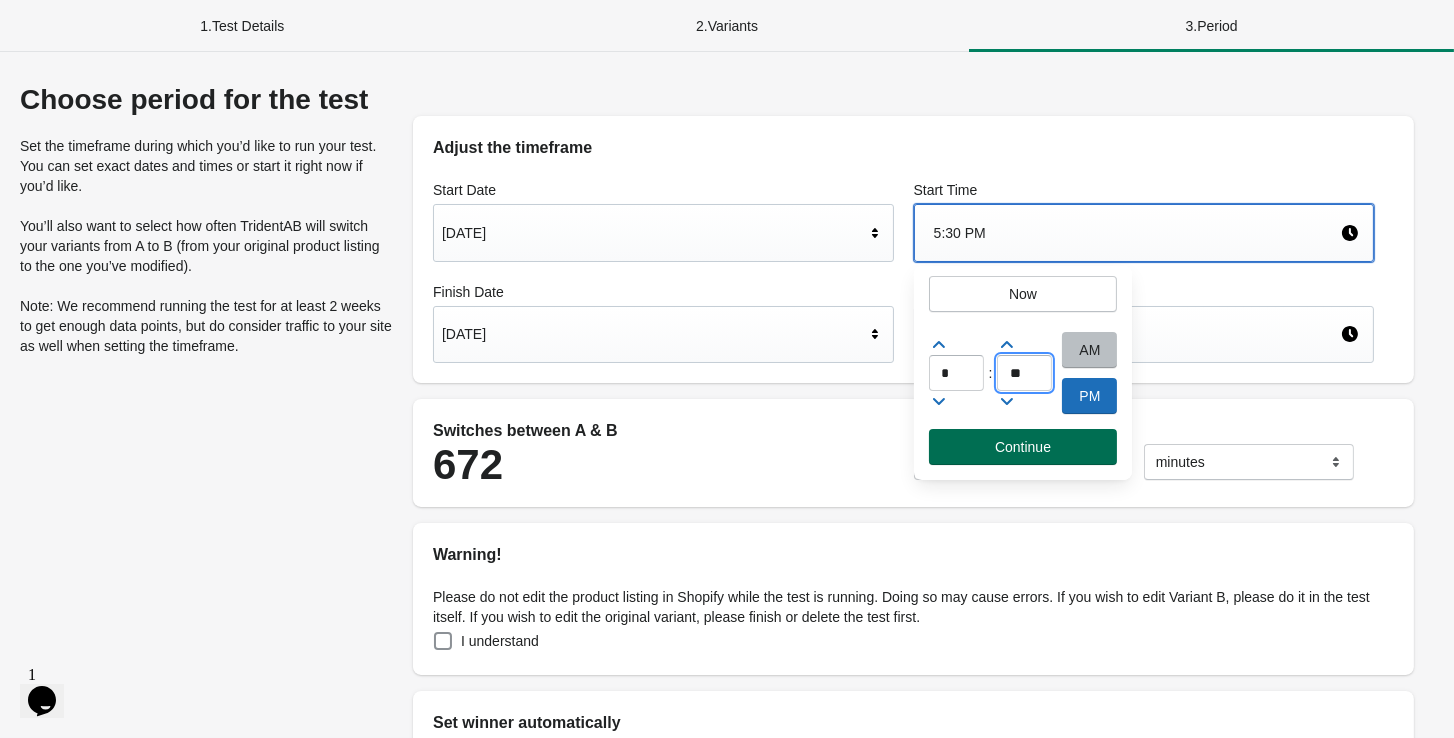 click on "Continue" at bounding box center (1023, 447) 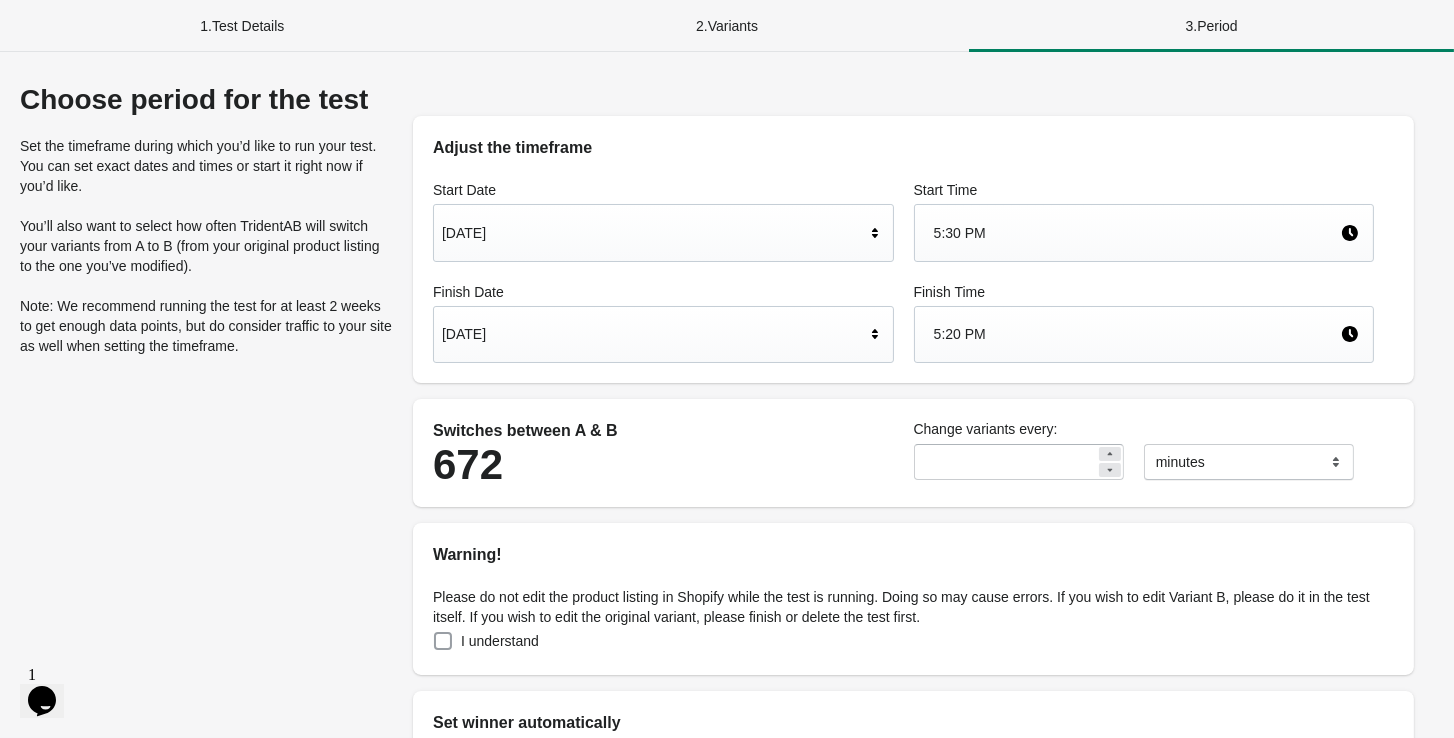 click on "I understand" at bounding box center [486, 641] 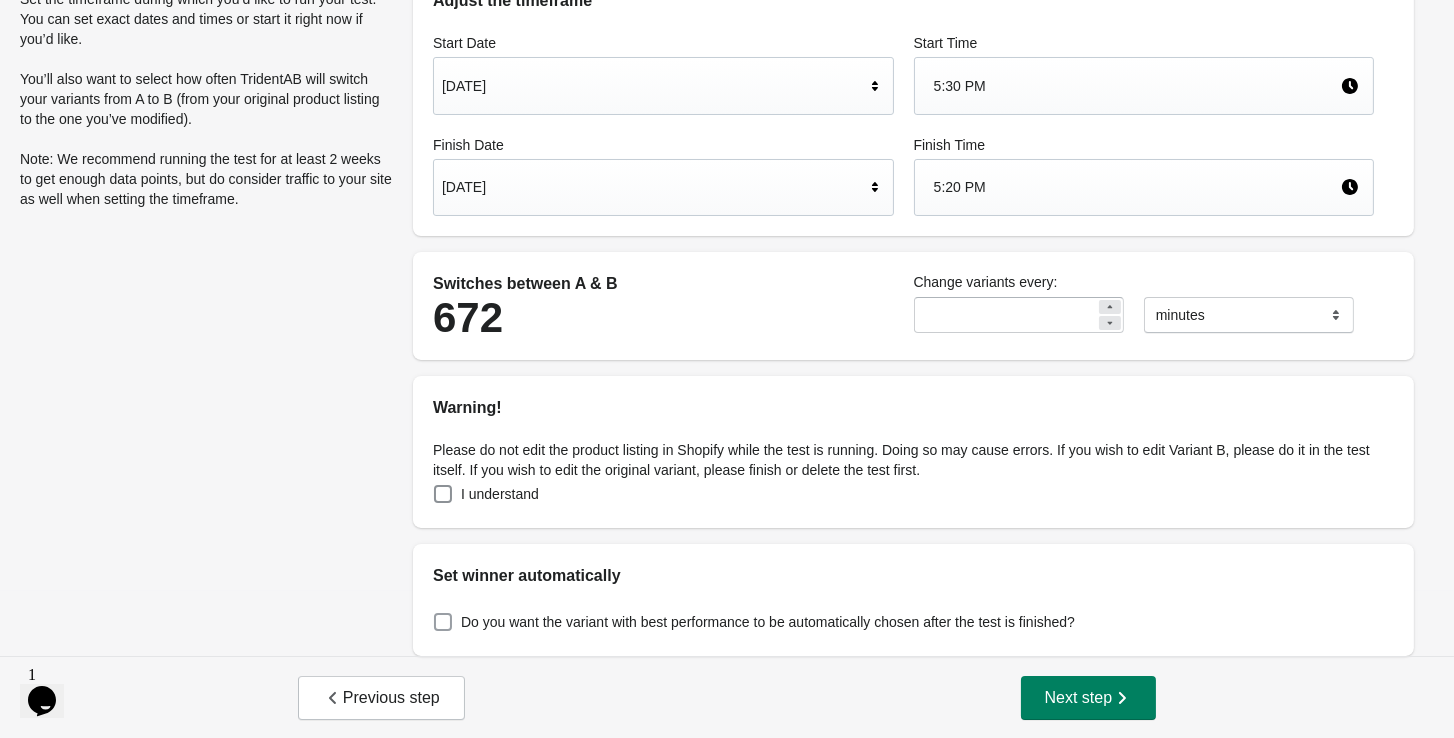 scroll, scrollTop: 145, scrollLeft: 0, axis: vertical 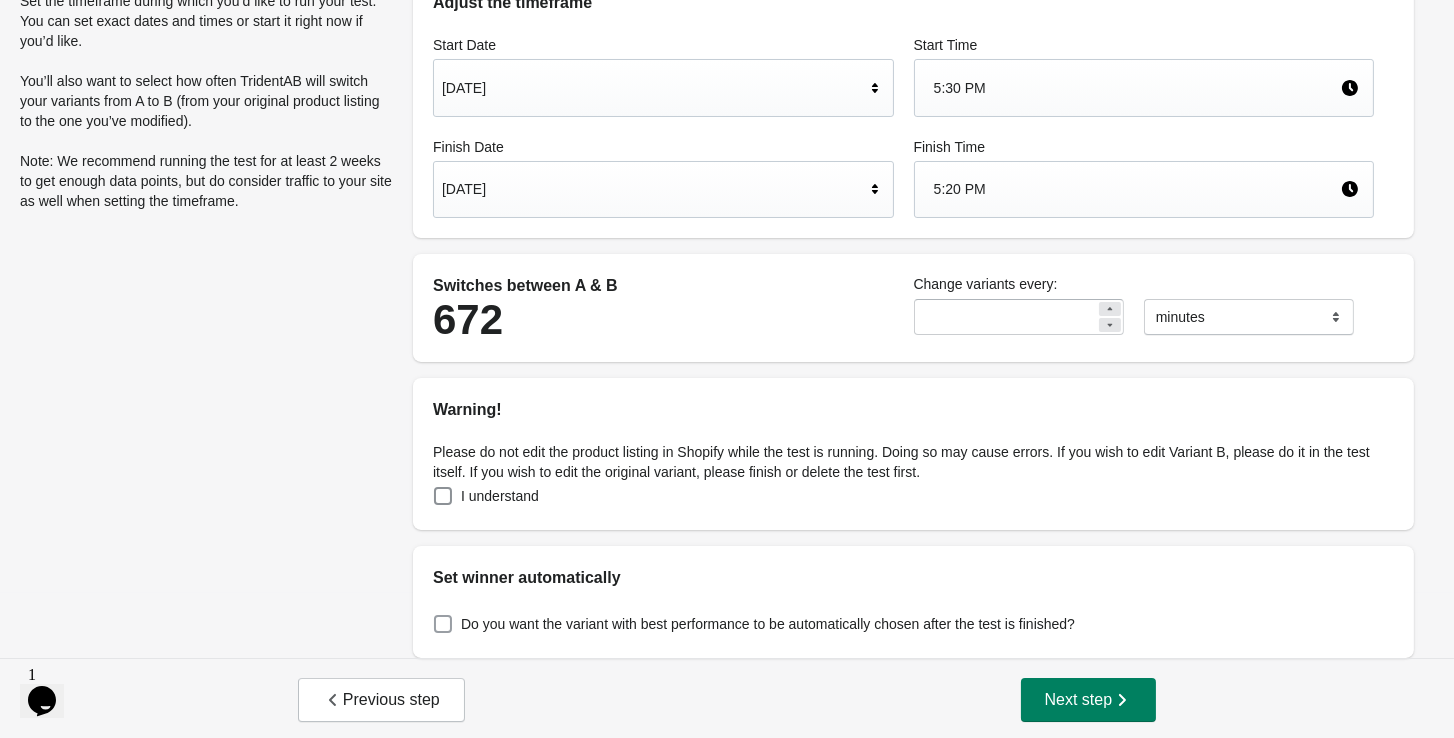 click on "Do you want the variant with best performance to be automatically chosen after the test is finished?" at bounding box center (768, 624) 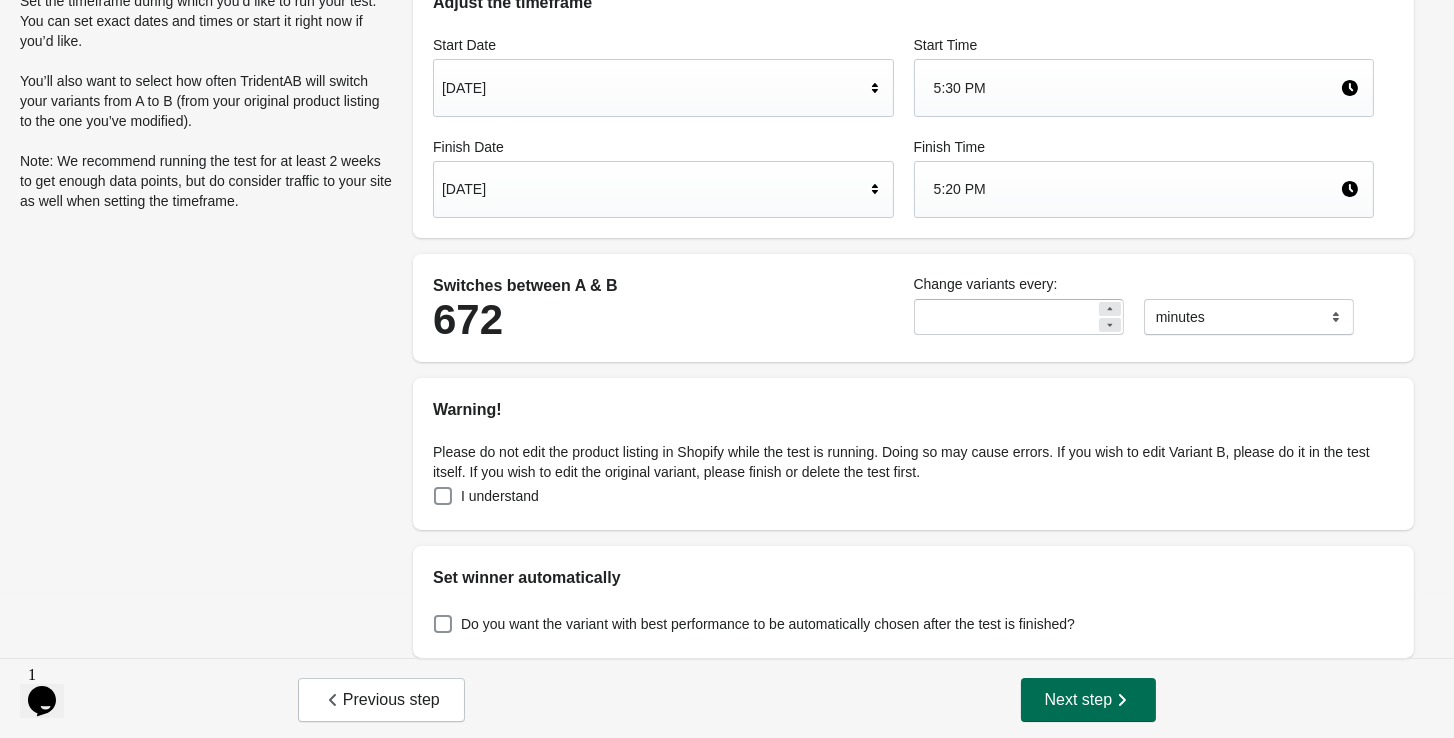 click on "Next step" at bounding box center (1089, 700) 